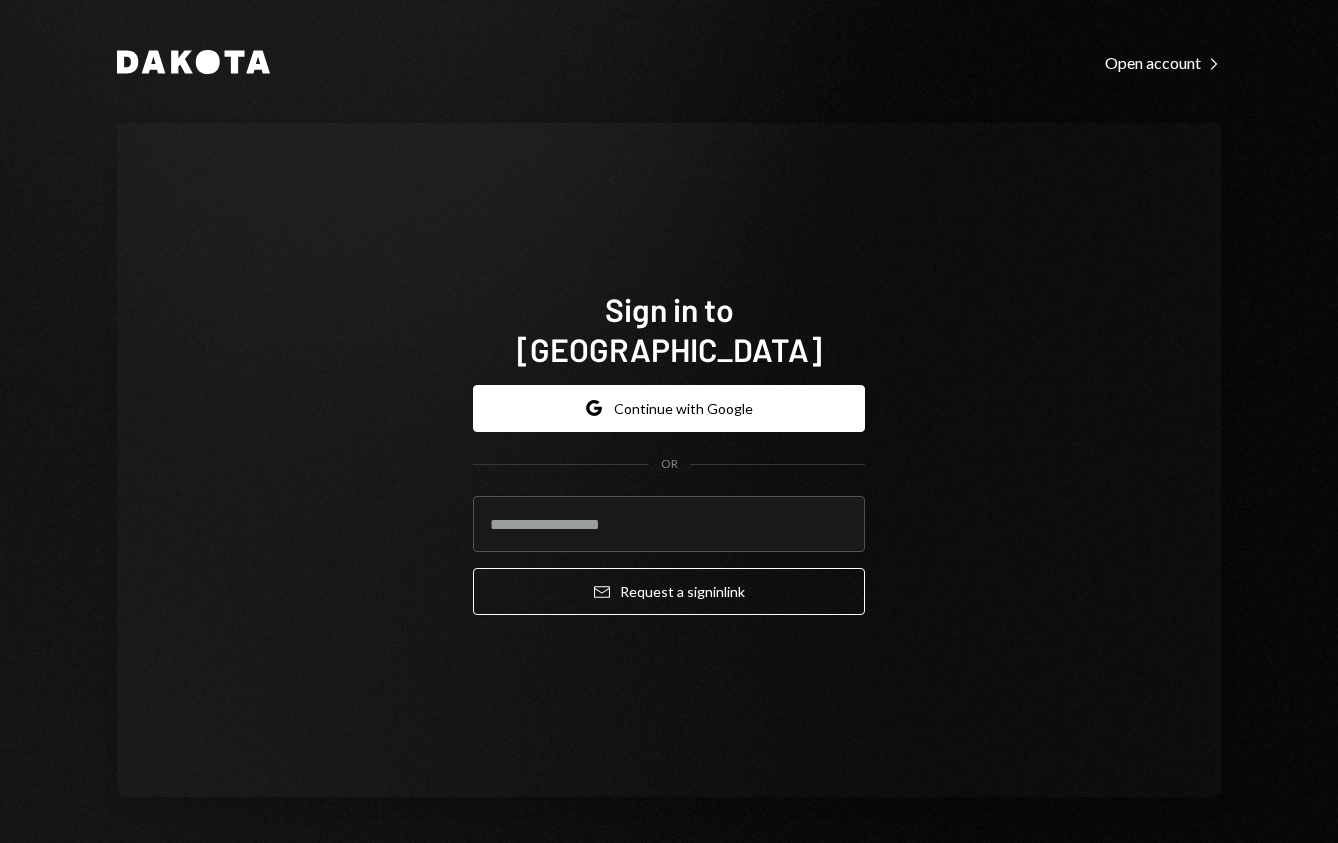 scroll, scrollTop: 0, scrollLeft: 0, axis: both 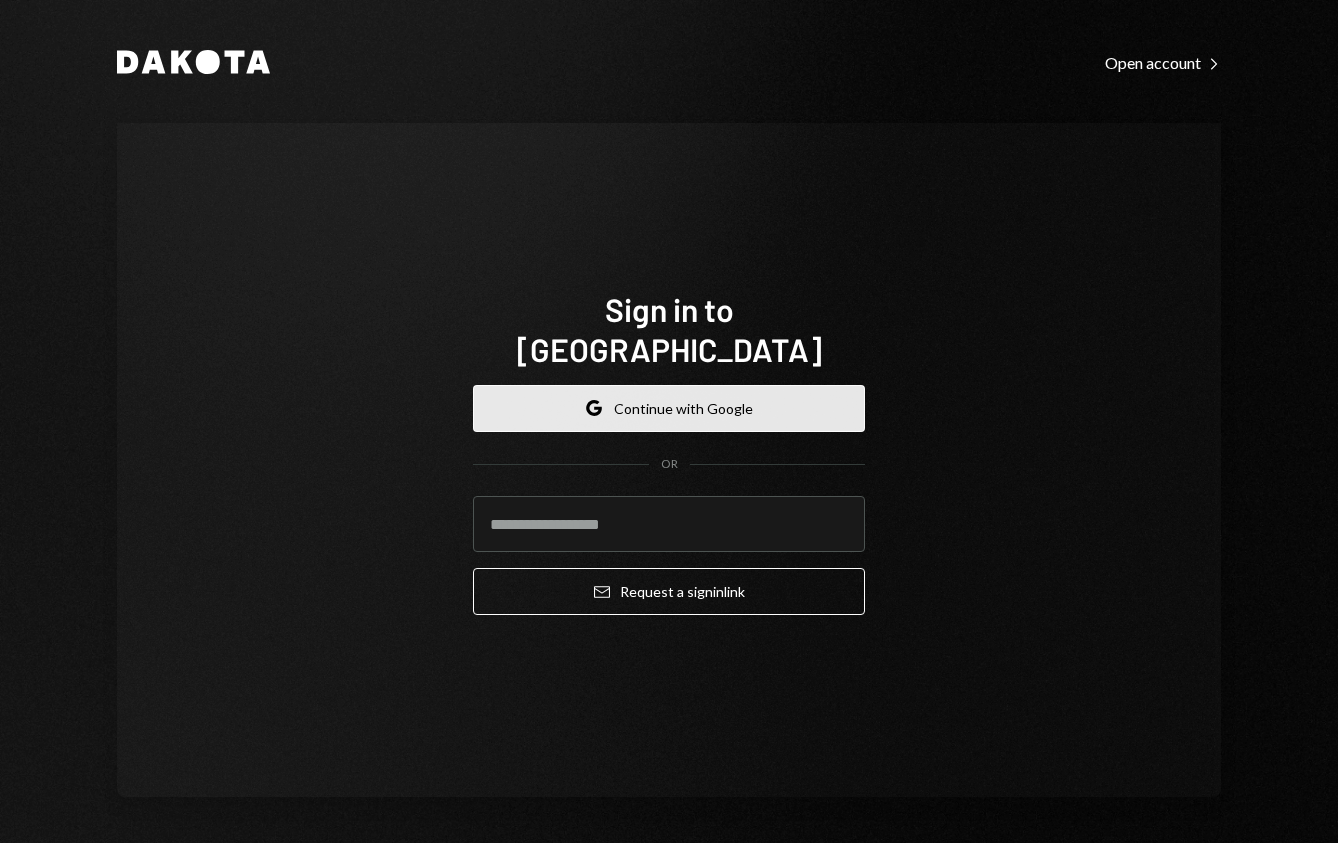 click on "Google  Continue with Google" at bounding box center (669, 408) 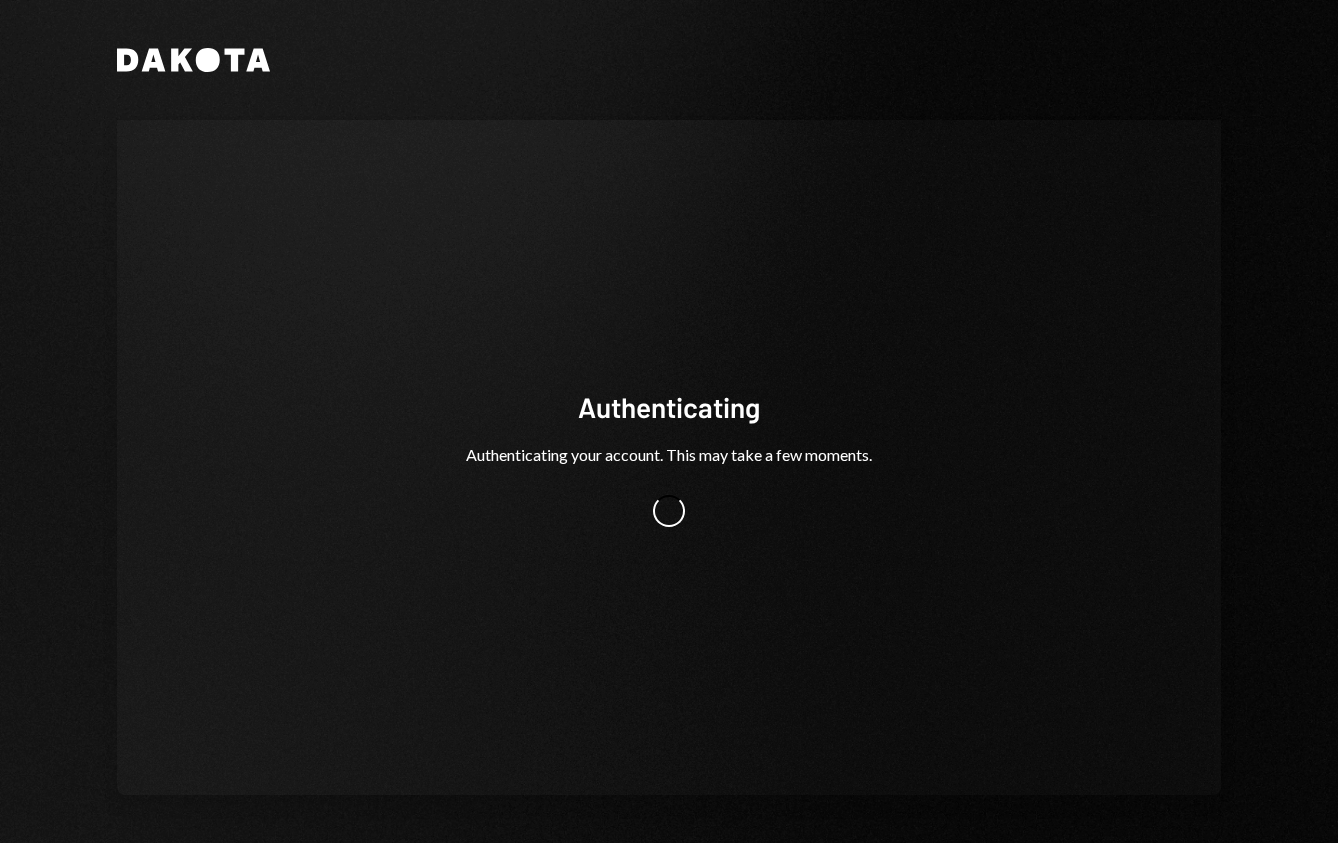 scroll, scrollTop: 0, scrollLeft: 0, axis: both 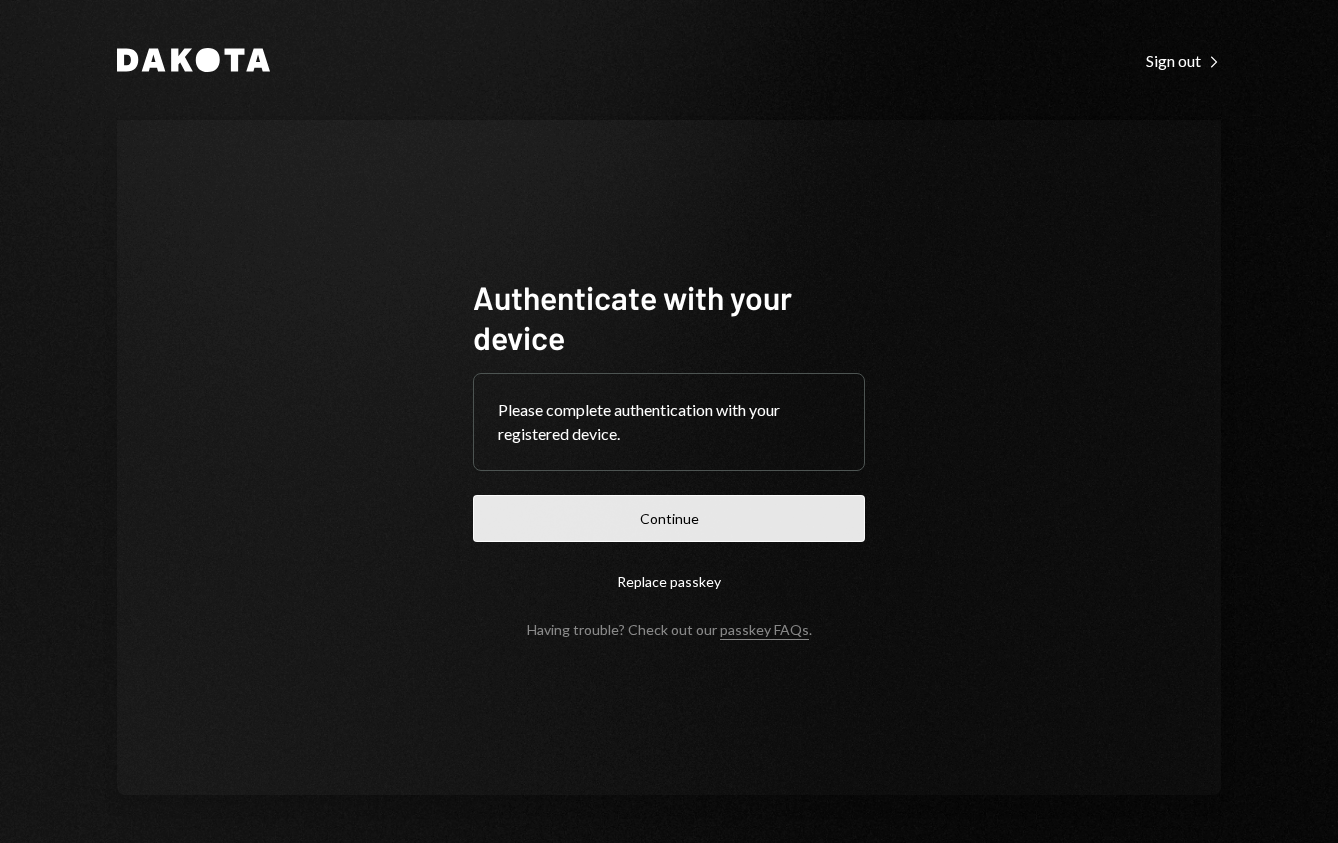 click on "Continue" at bounding box center (669, 518) 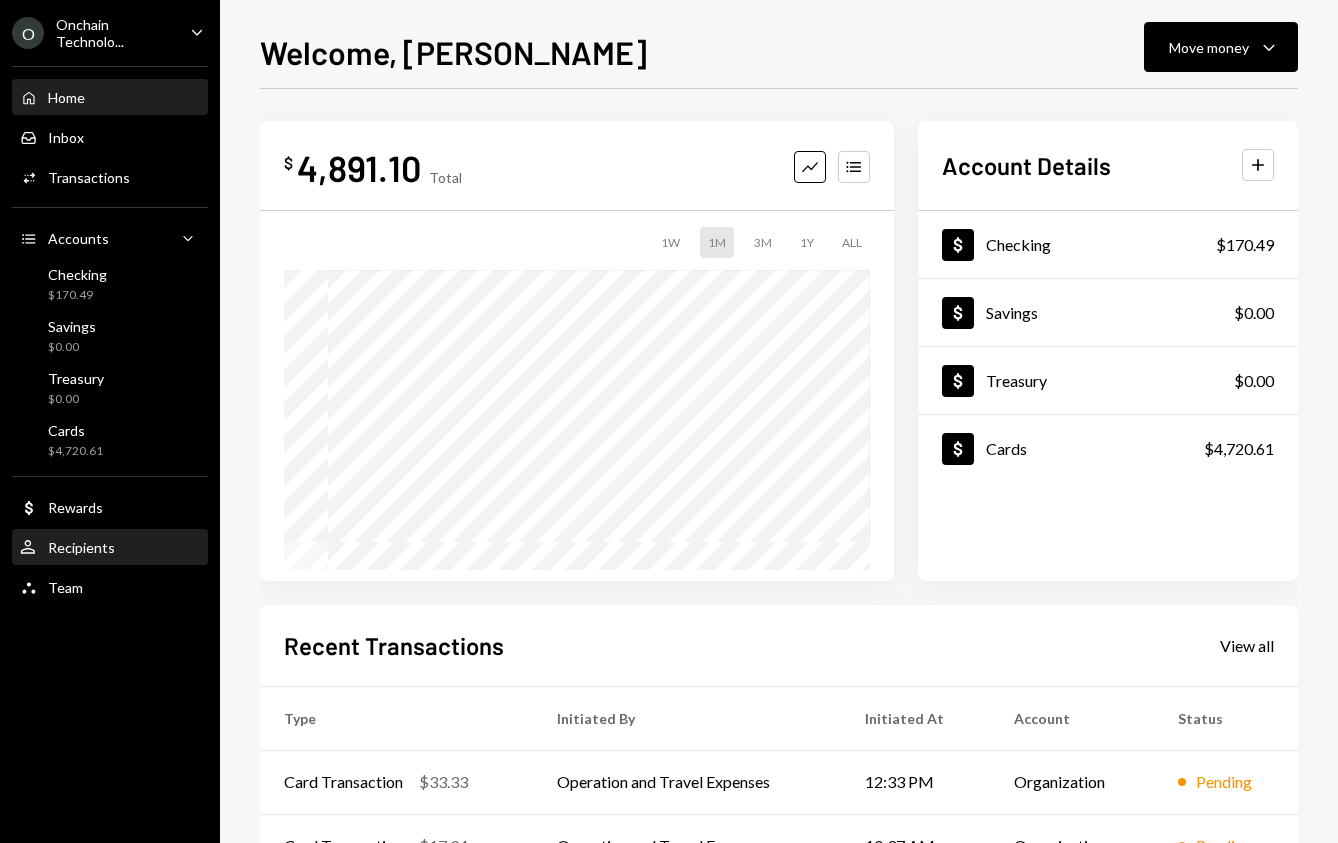 click on "Recipients" at bounding box center (81, 547) 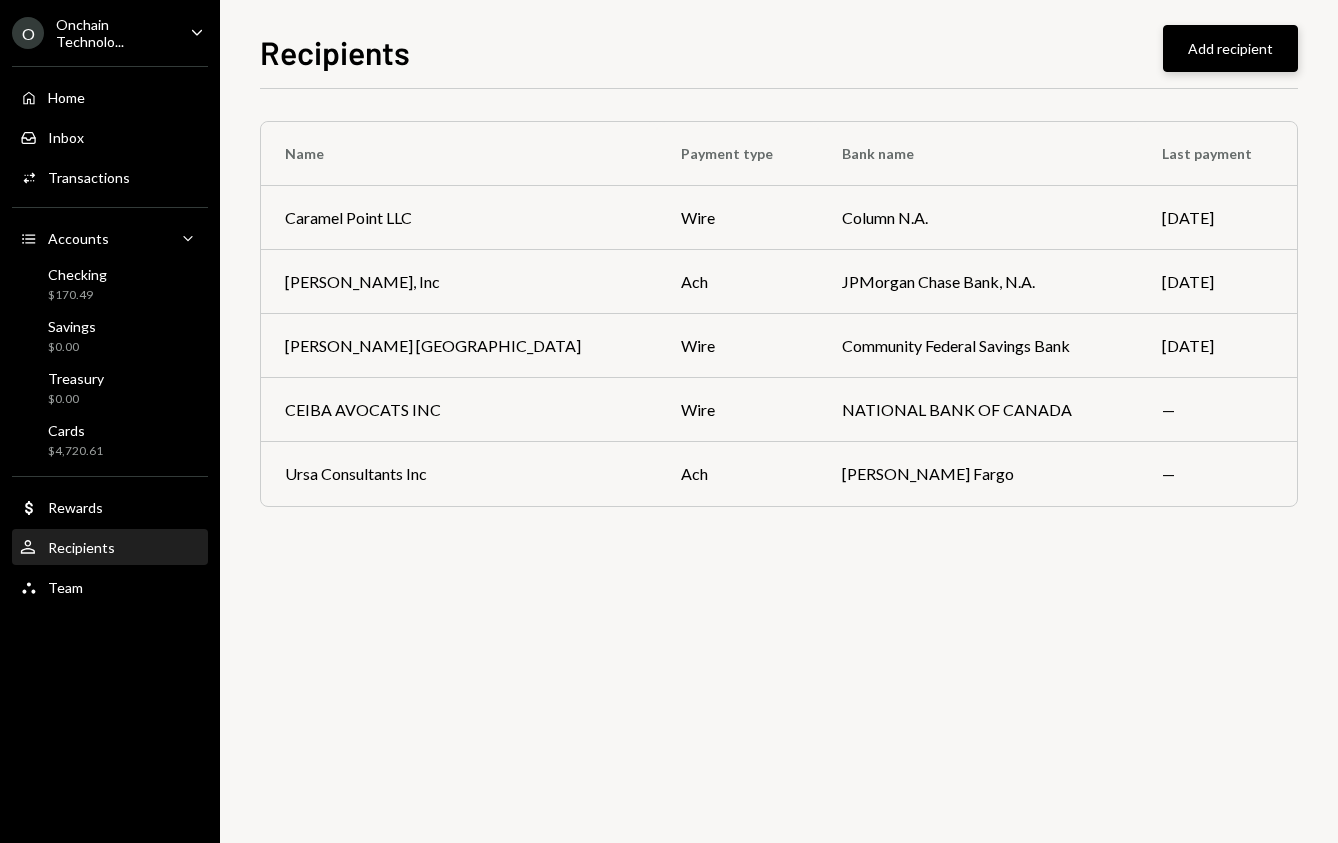 click on "Add recipient" at bounding box center (1230, 48) 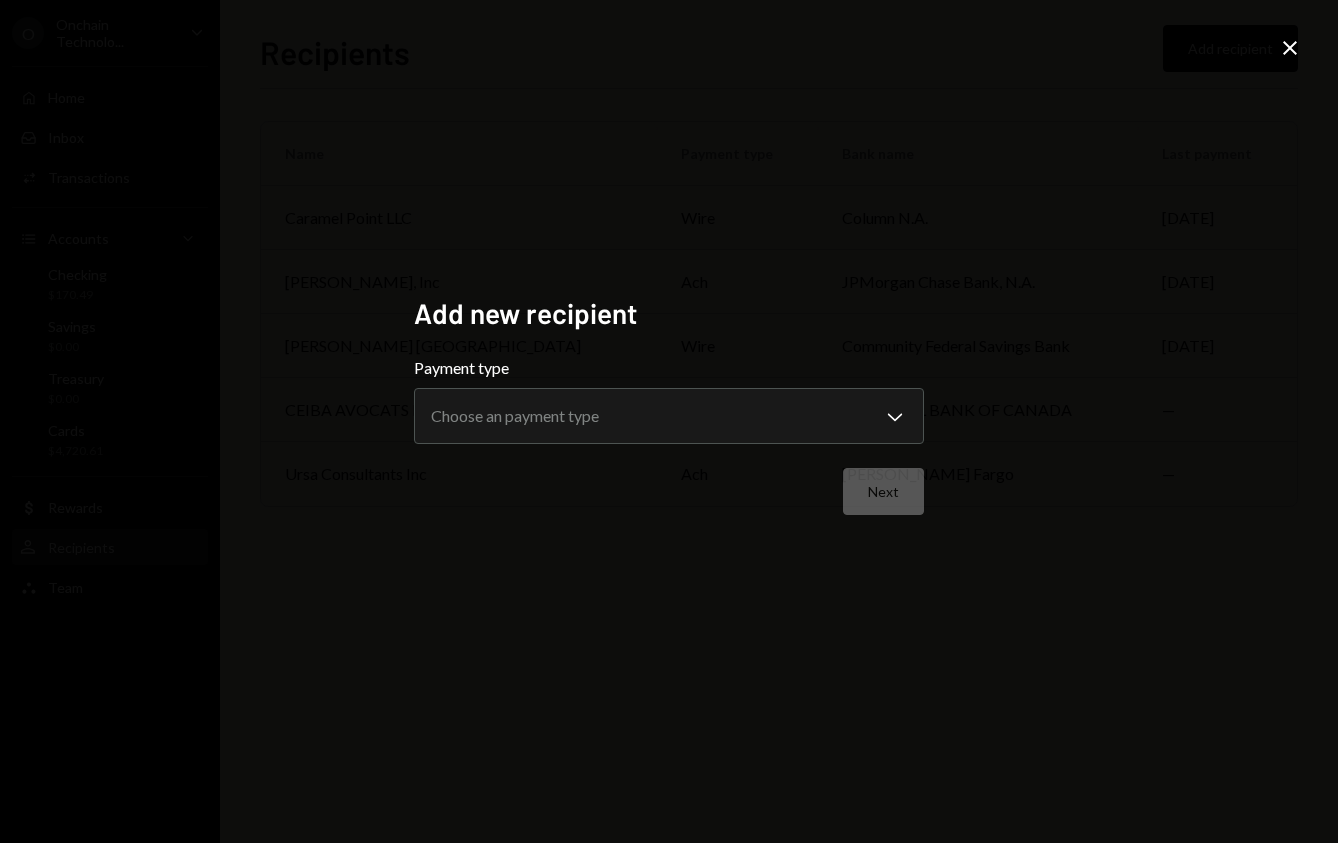 click on "**********" at bounding box center (669, 400) 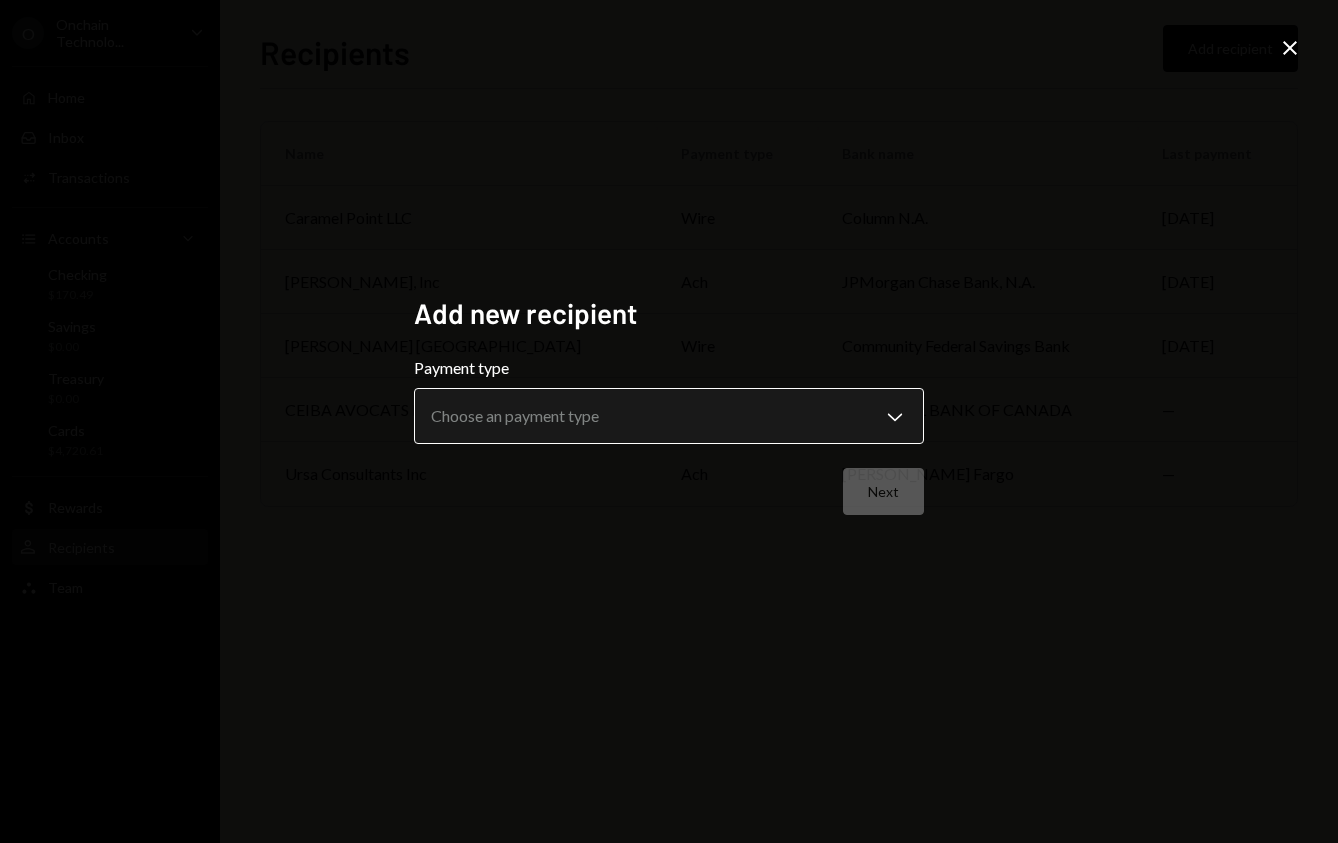 click on "**********" at bounding box center [669, 421] 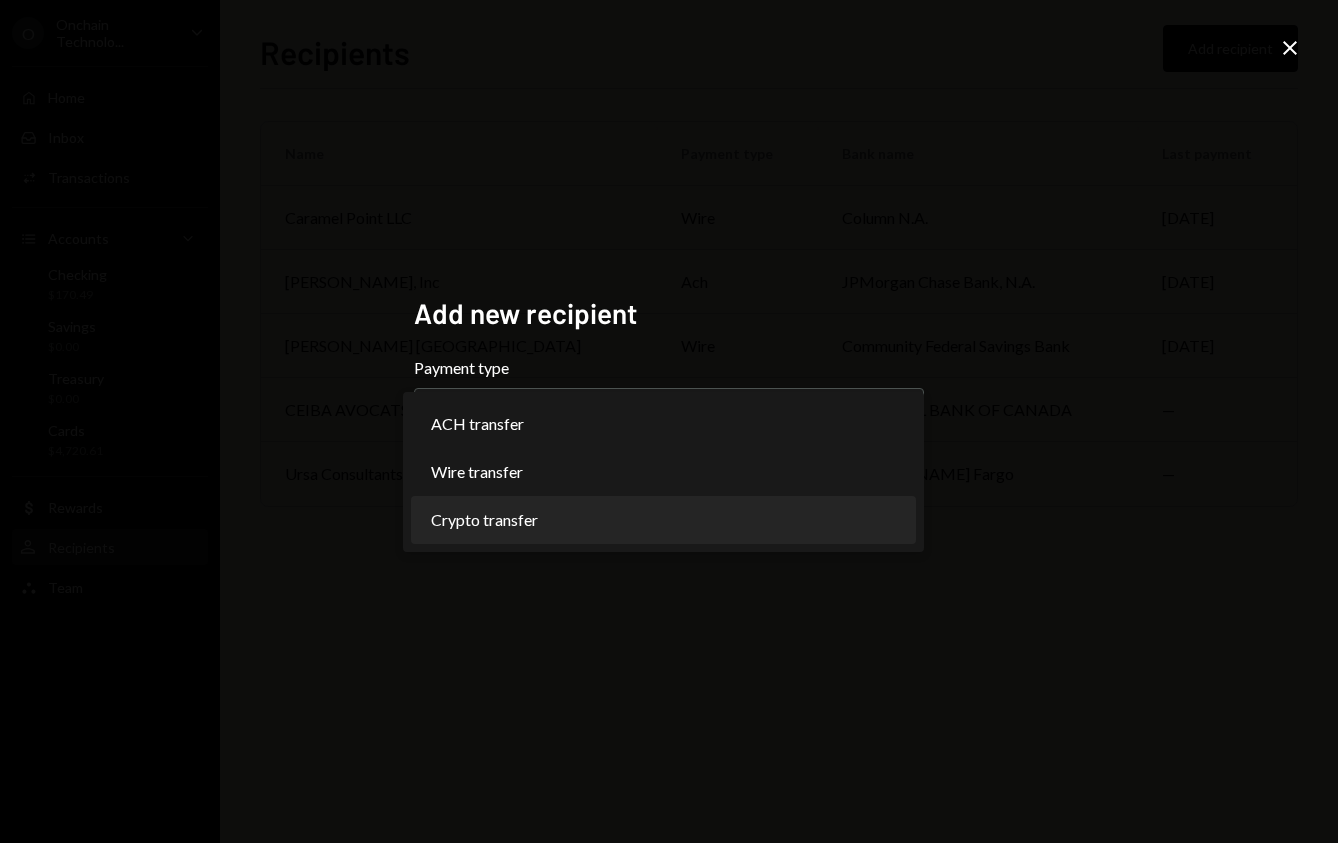 select on "******" 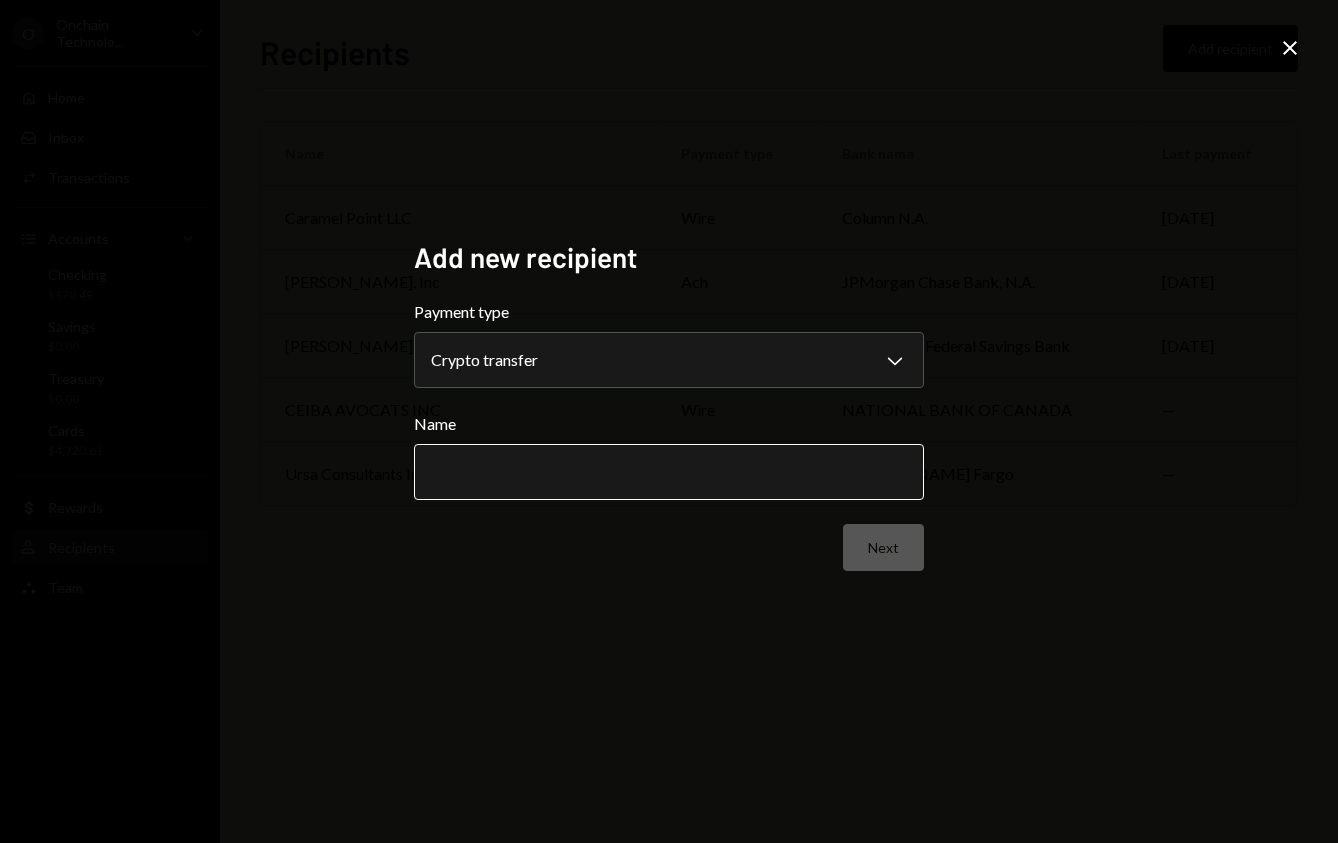 click on "Name" at bounding box center (669, 472) 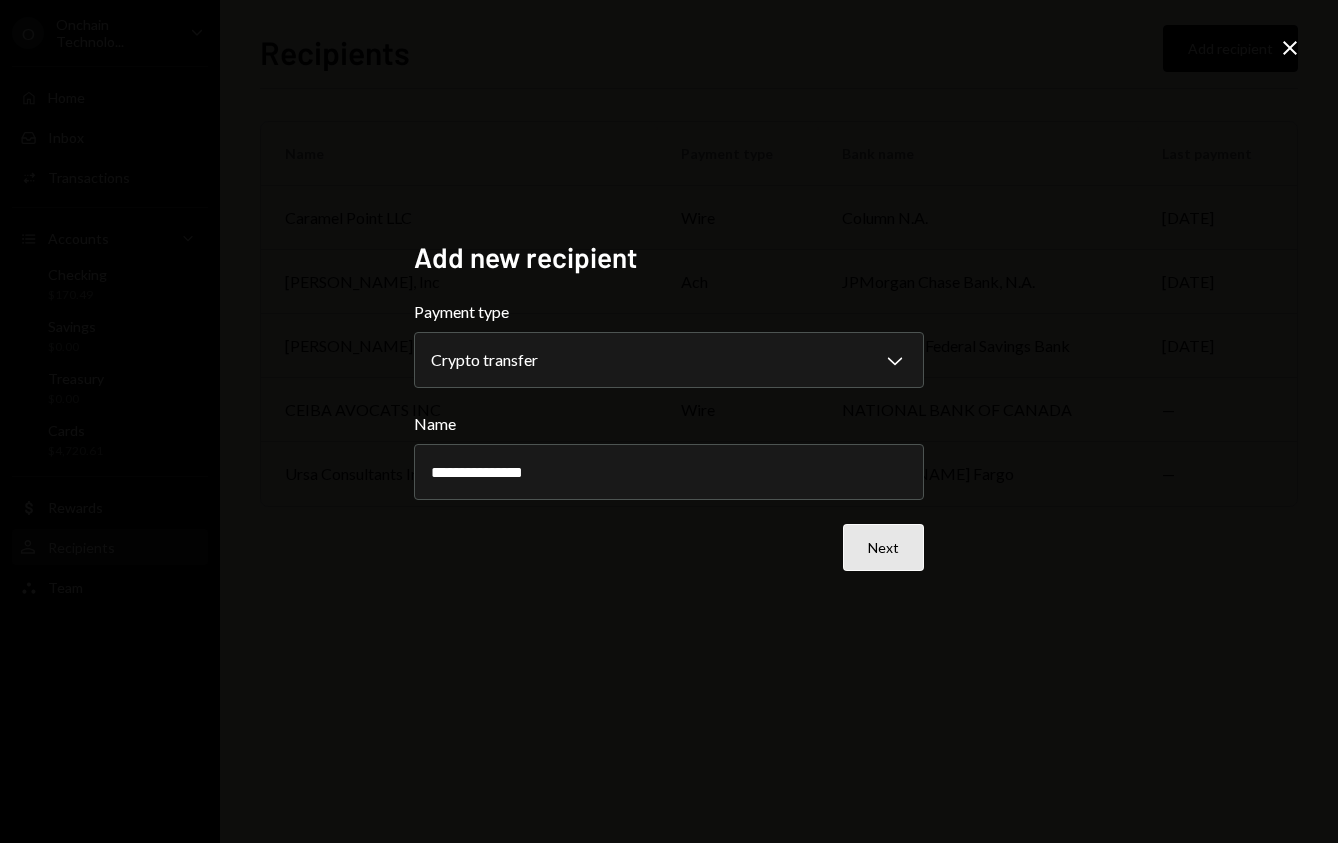 type on "**********" 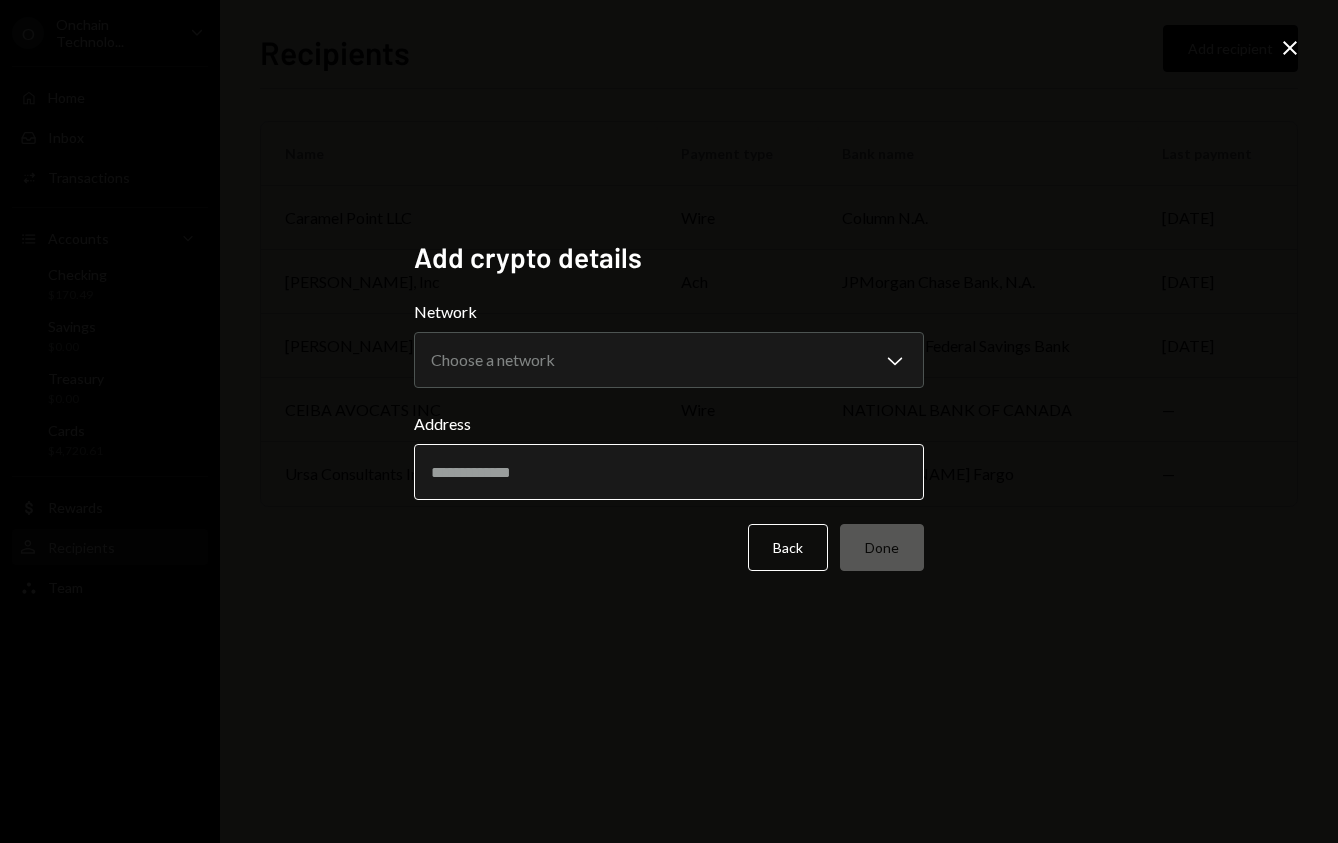 click on "Address" at bounding box center [669, 472] 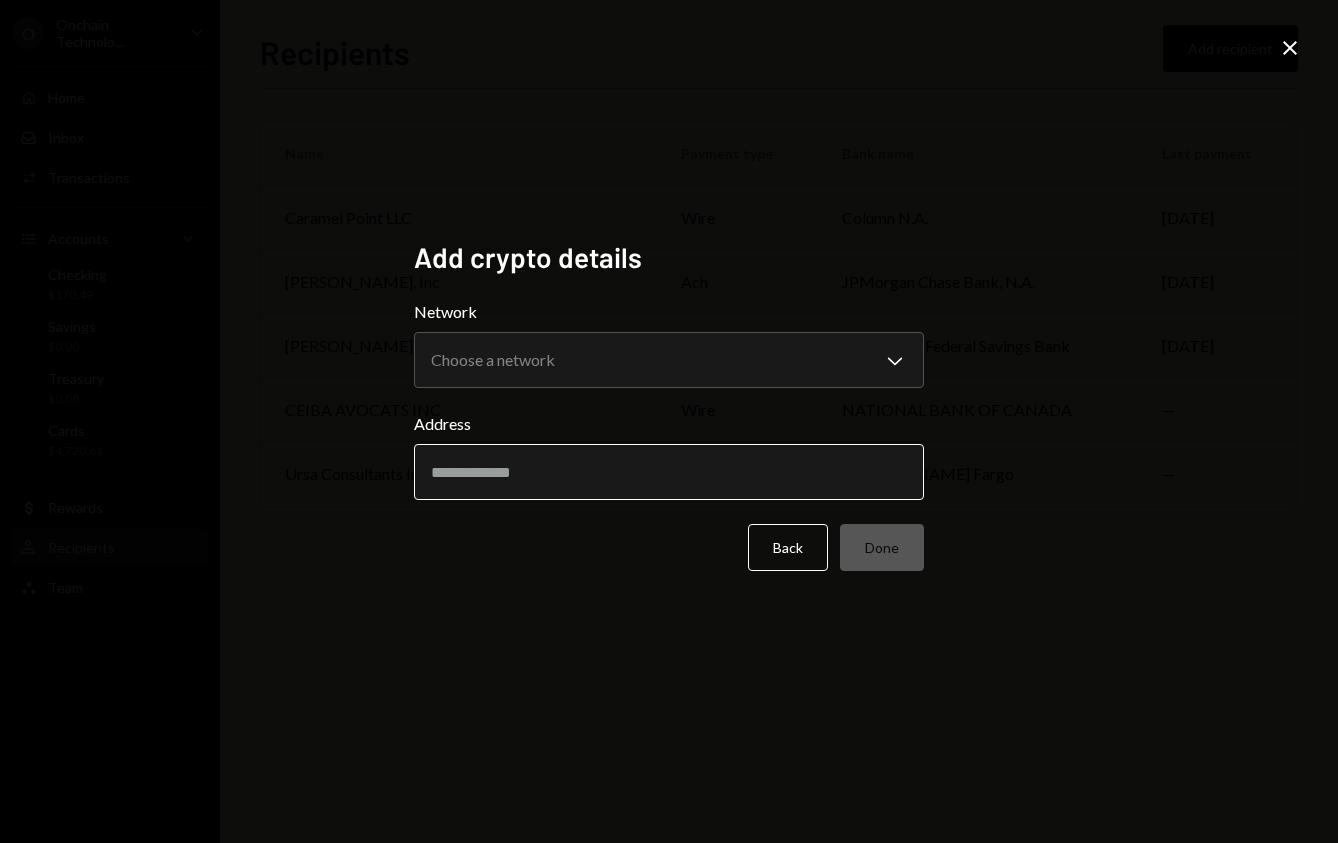 paste on "**********" 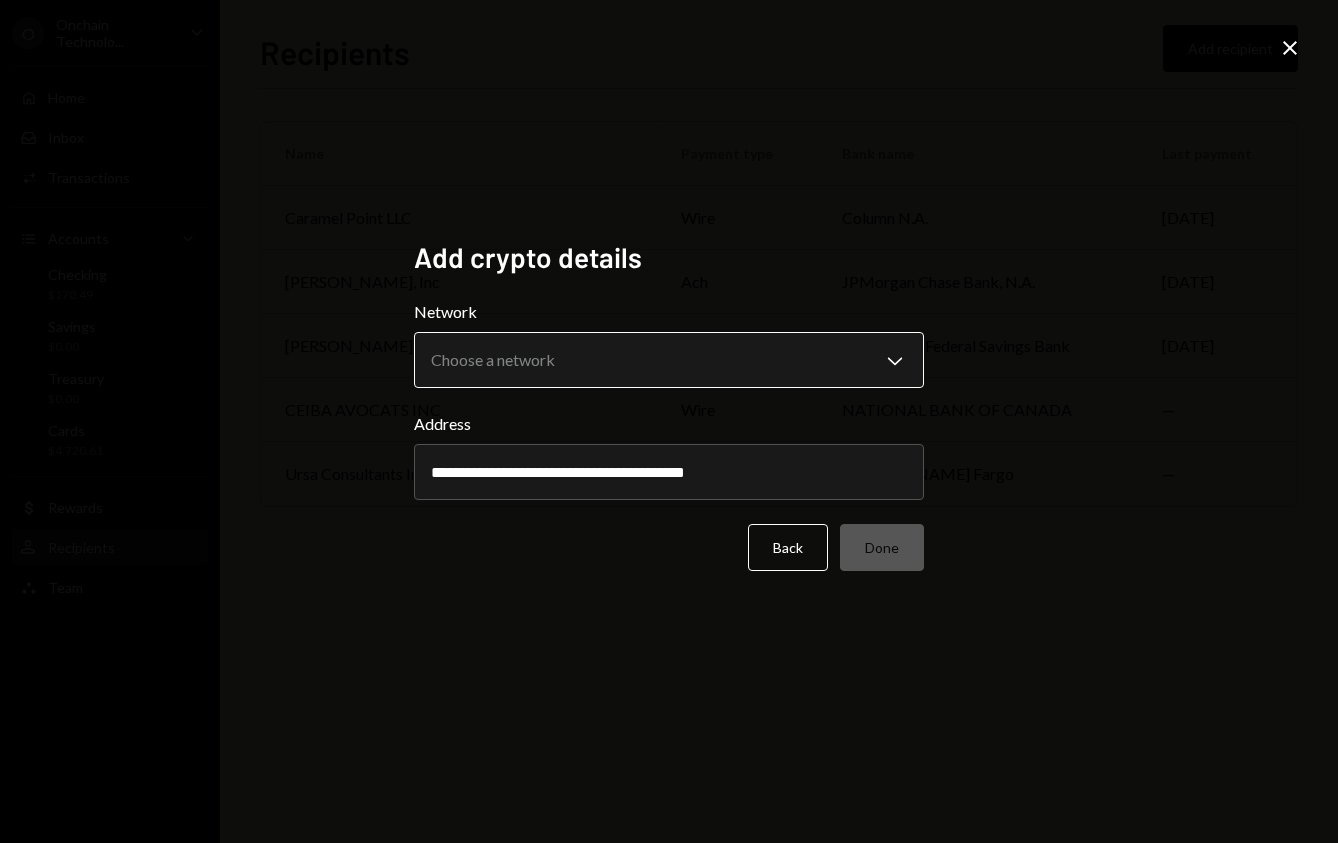 type on "**********" 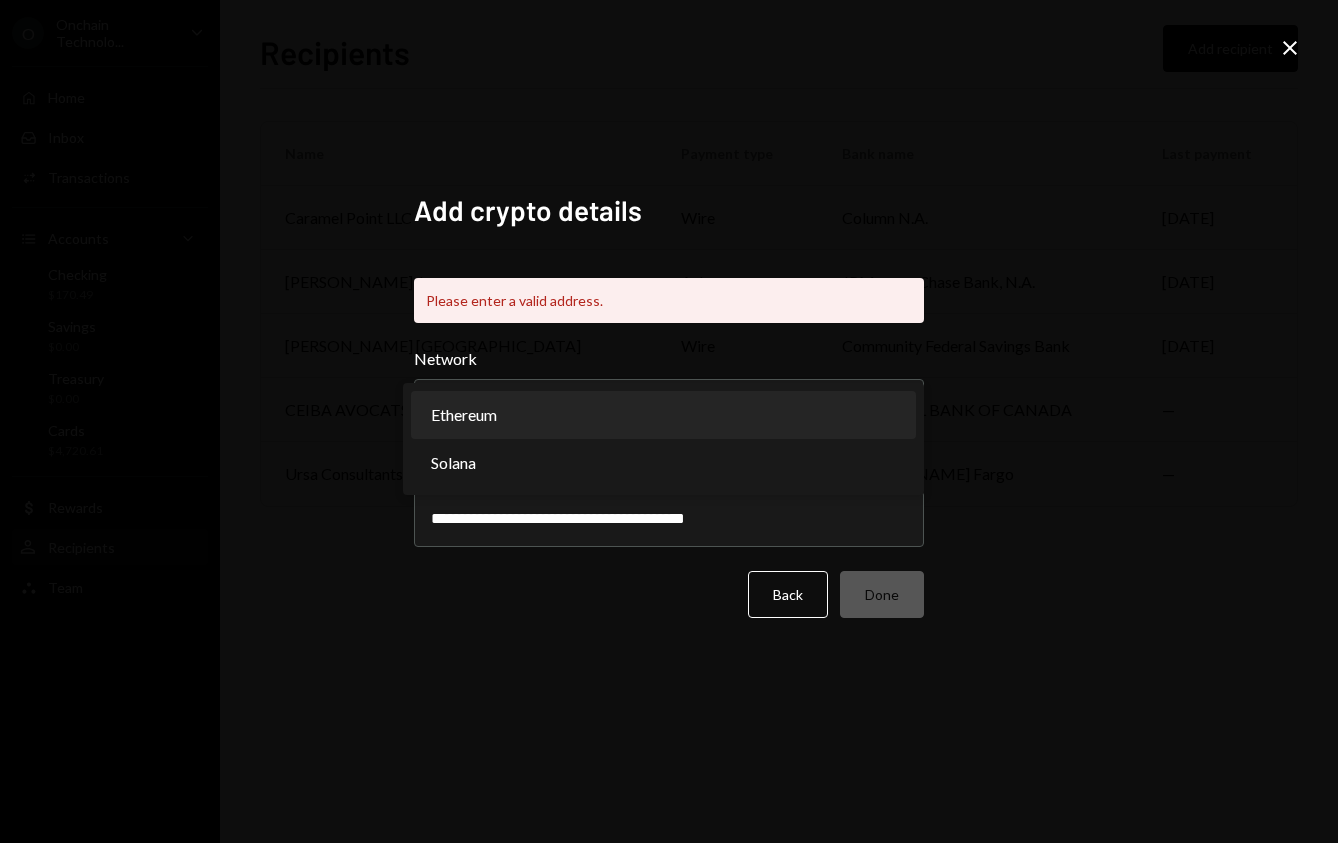 select on "**********" 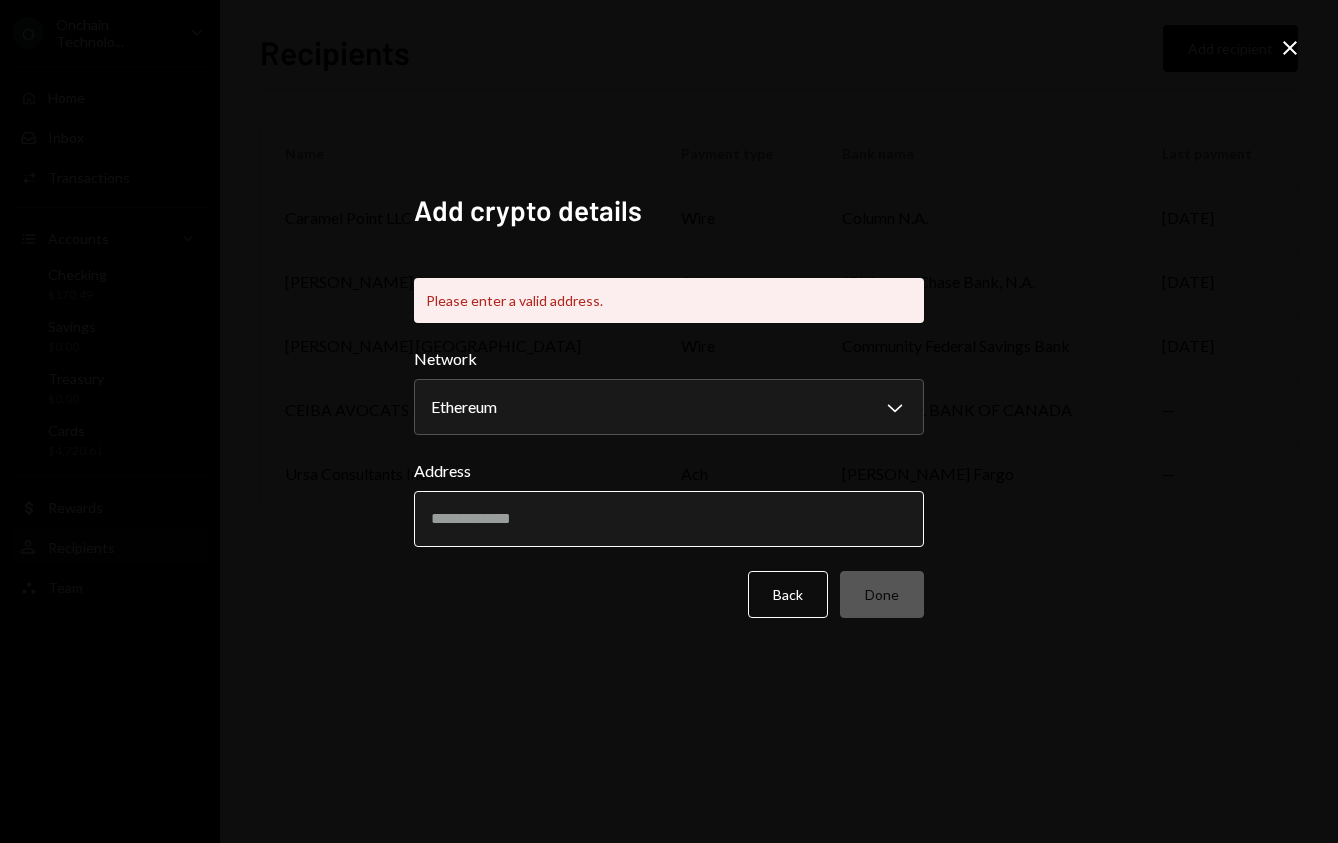 click on "Address" at bounding box center (669, 519) 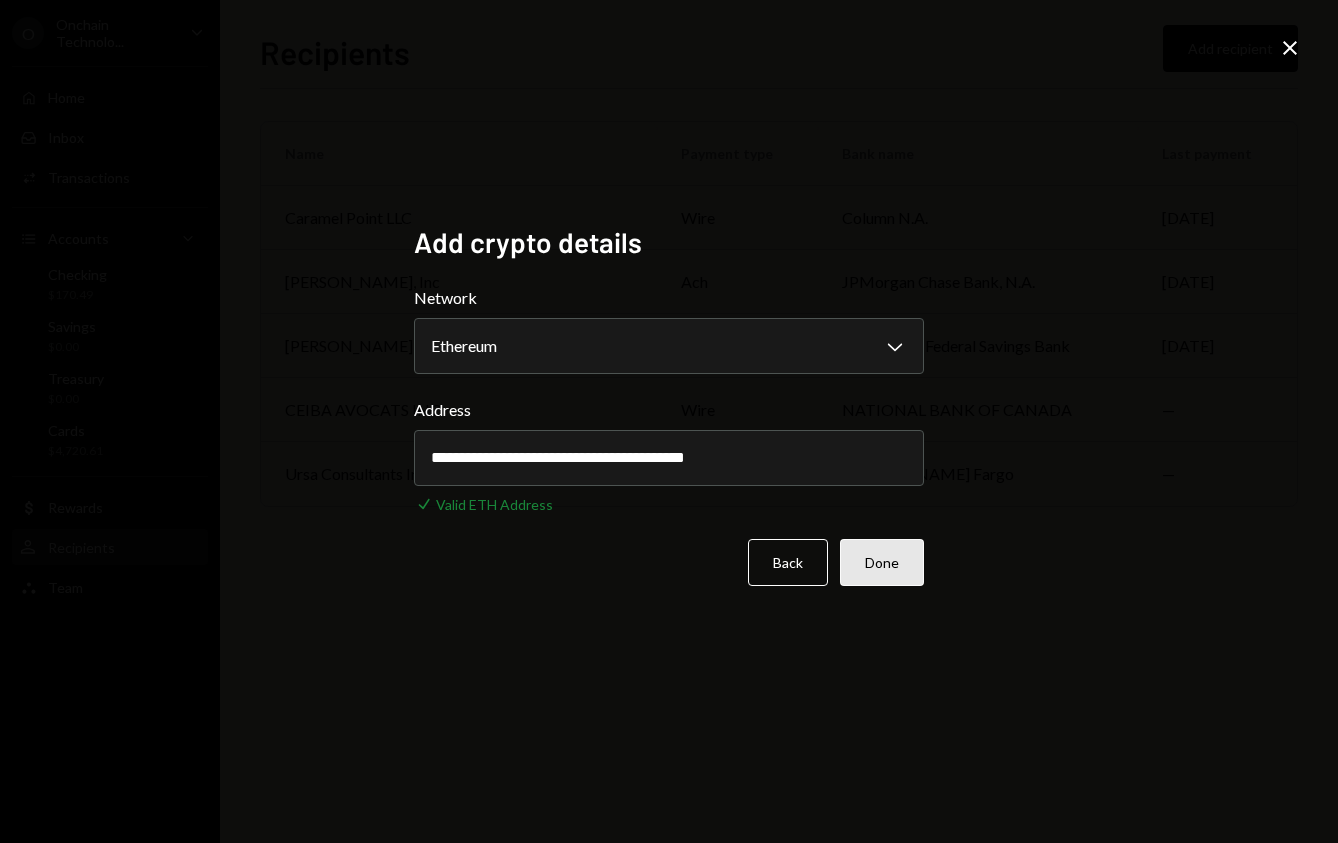 type on "**********" 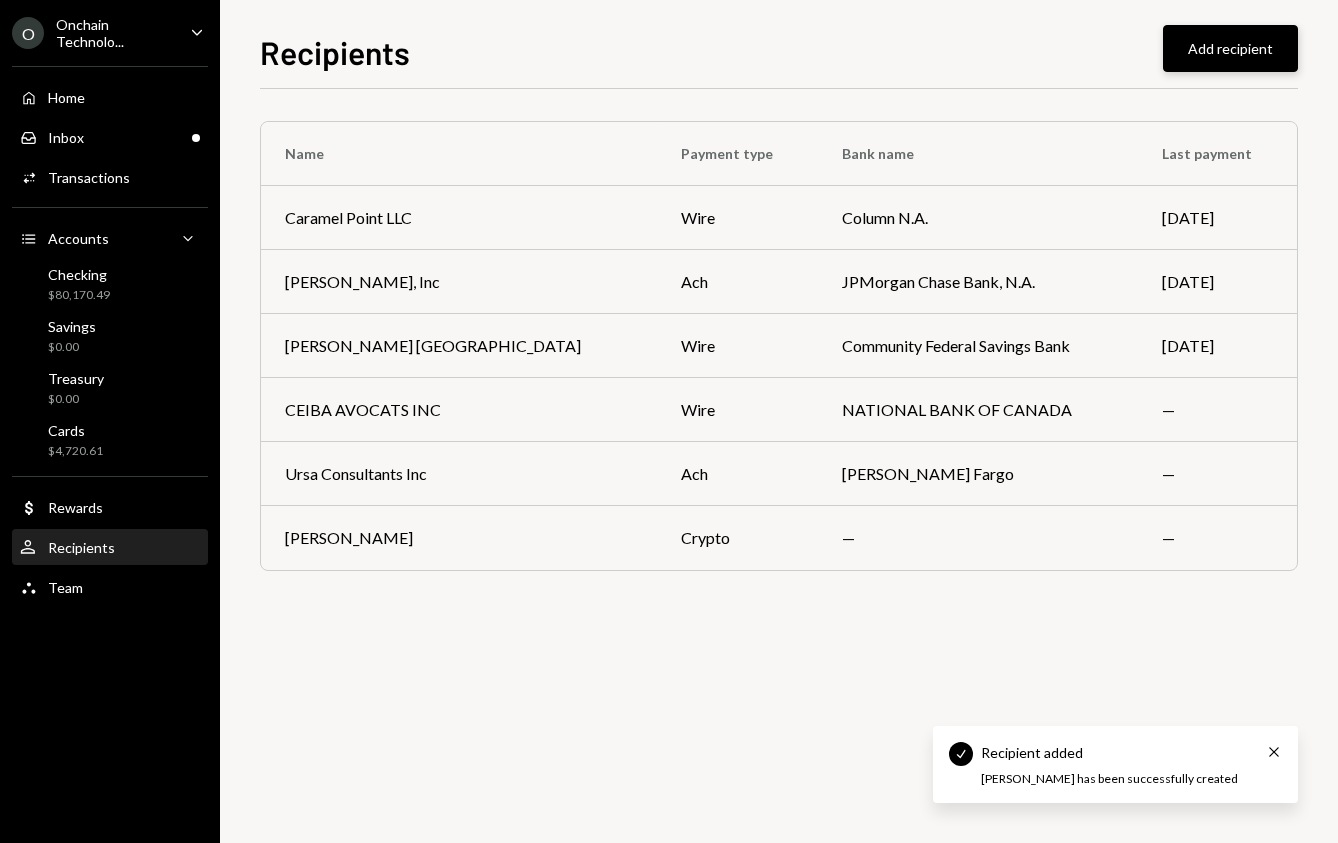 click on "Add recipient" at bounding box center [1230, 48] 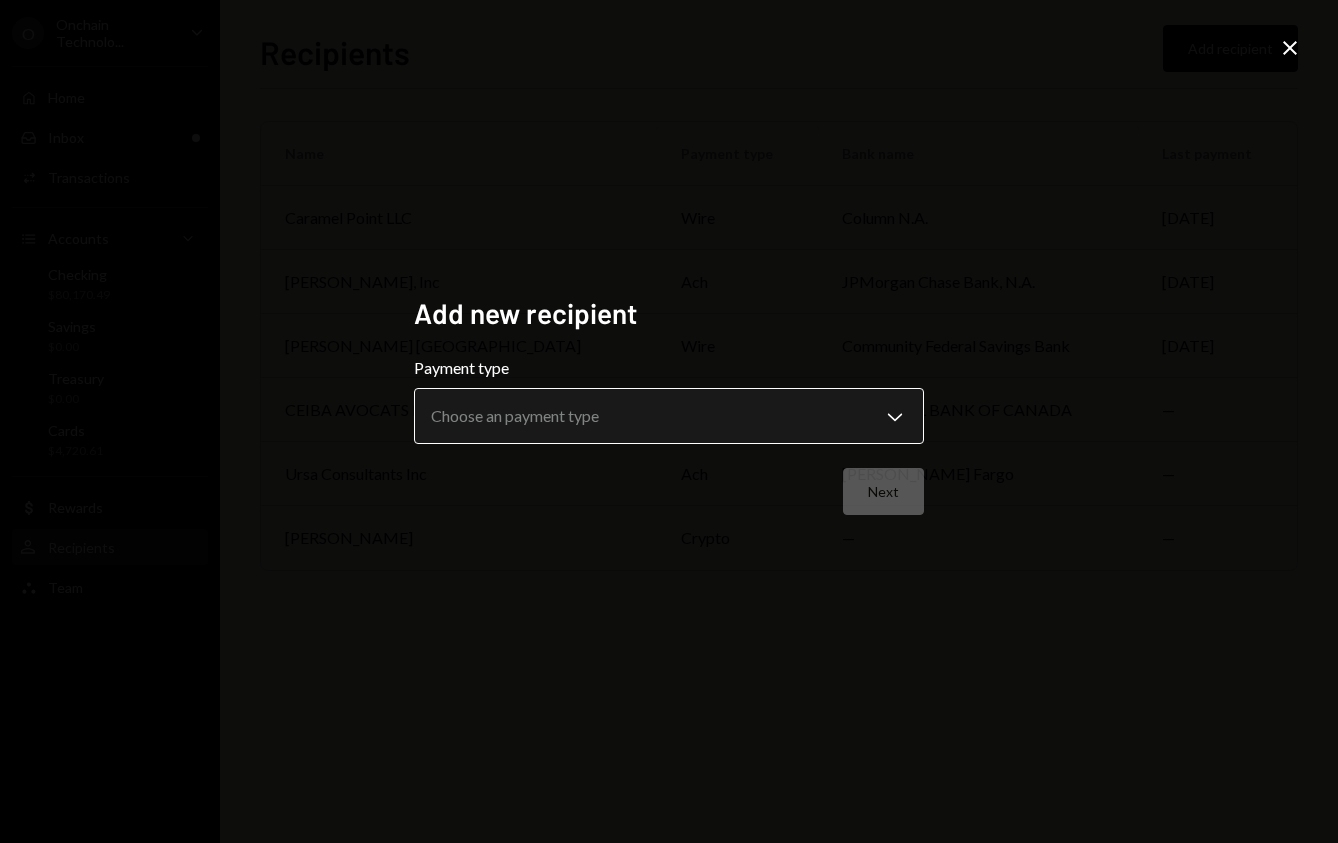 click on "**********" at bounding box center [669, 421] 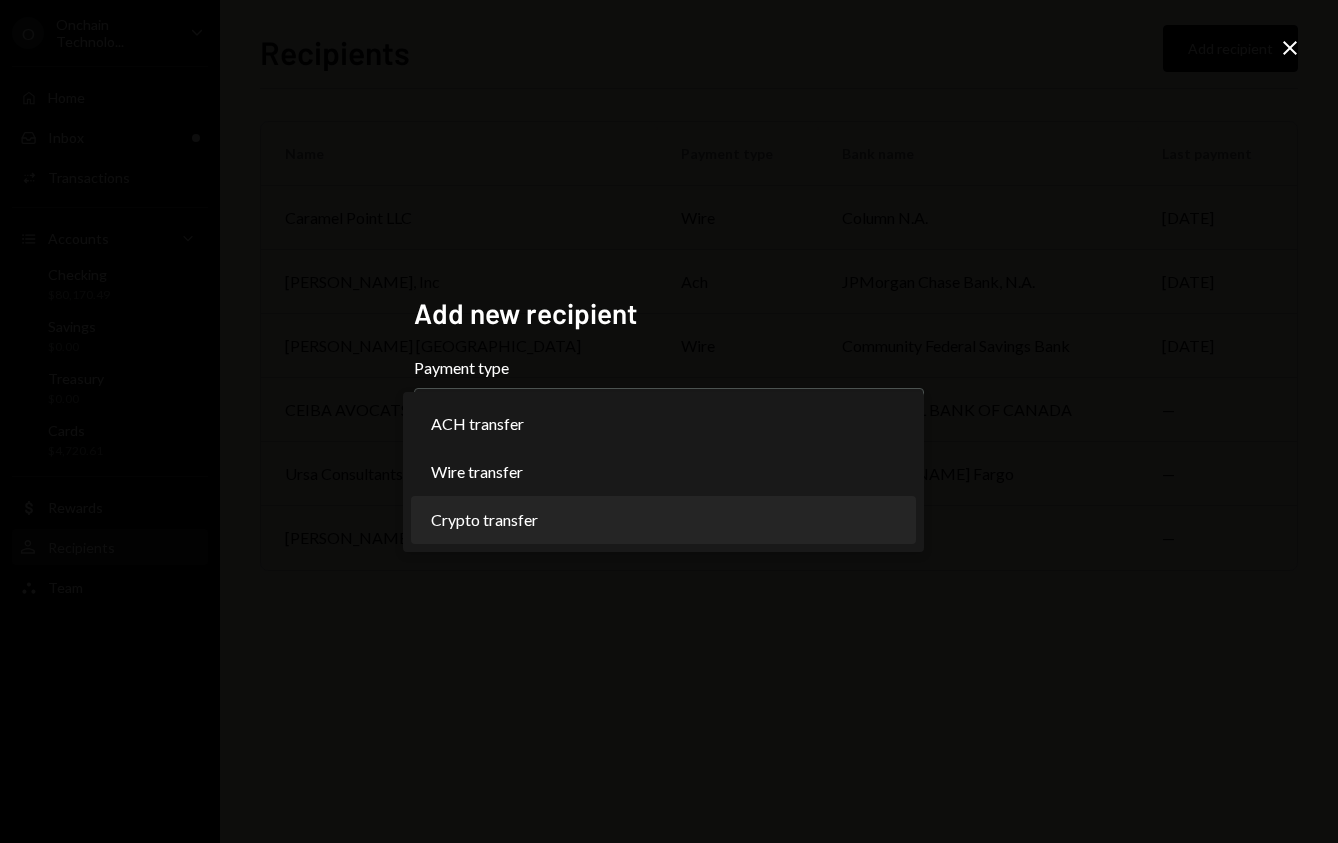 select on "******" 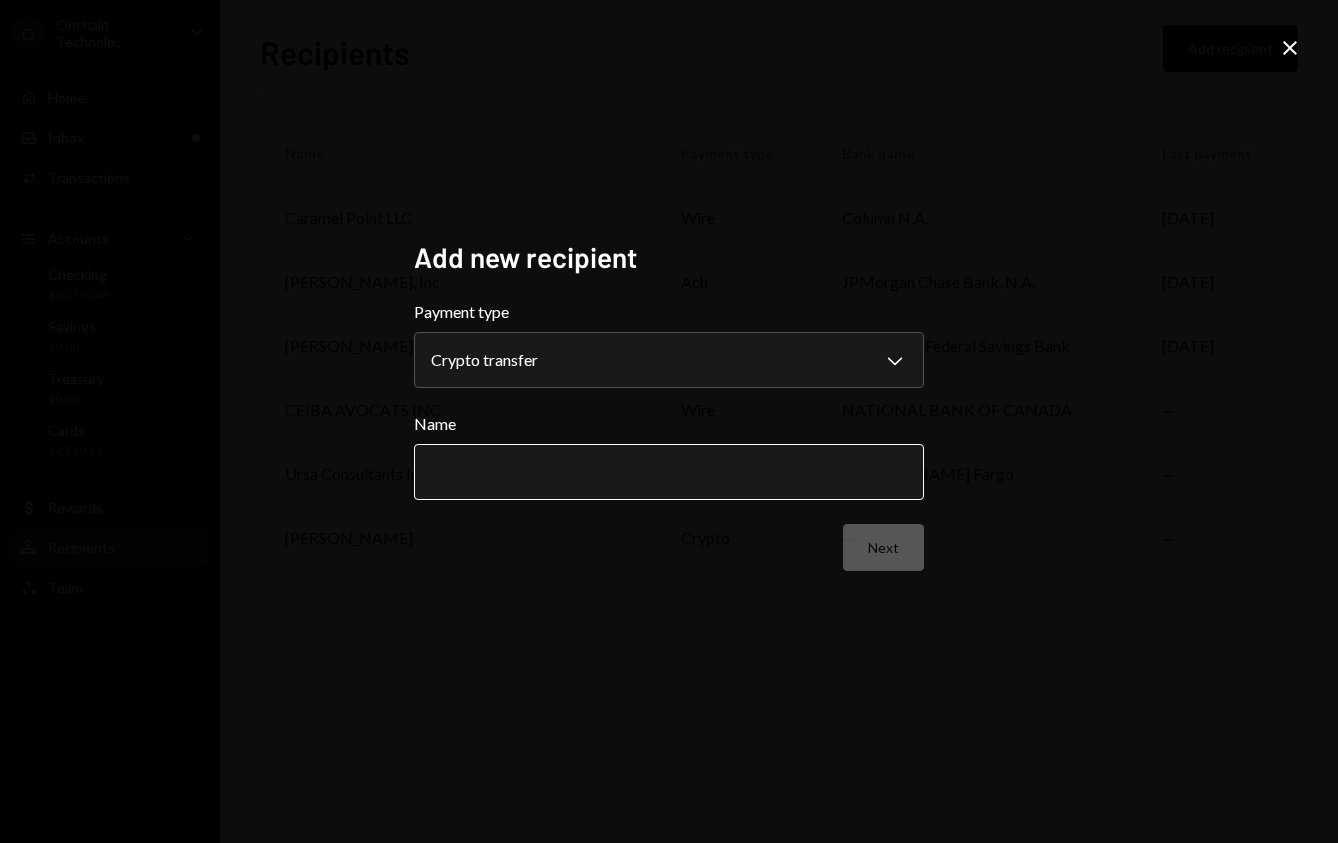 click on "Name" at bounding box center (669, 472) 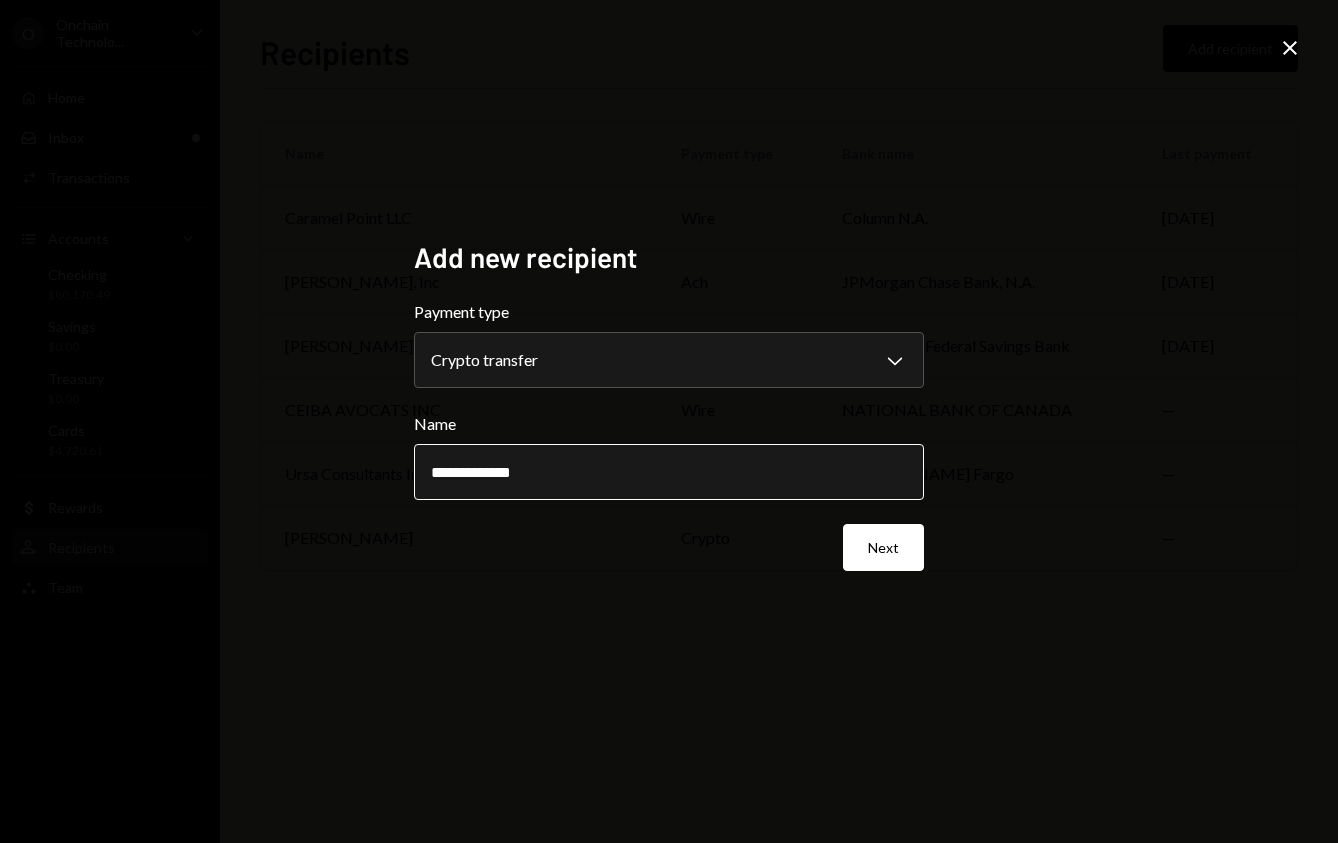 click on "**********" at bounding box center (669, 472) 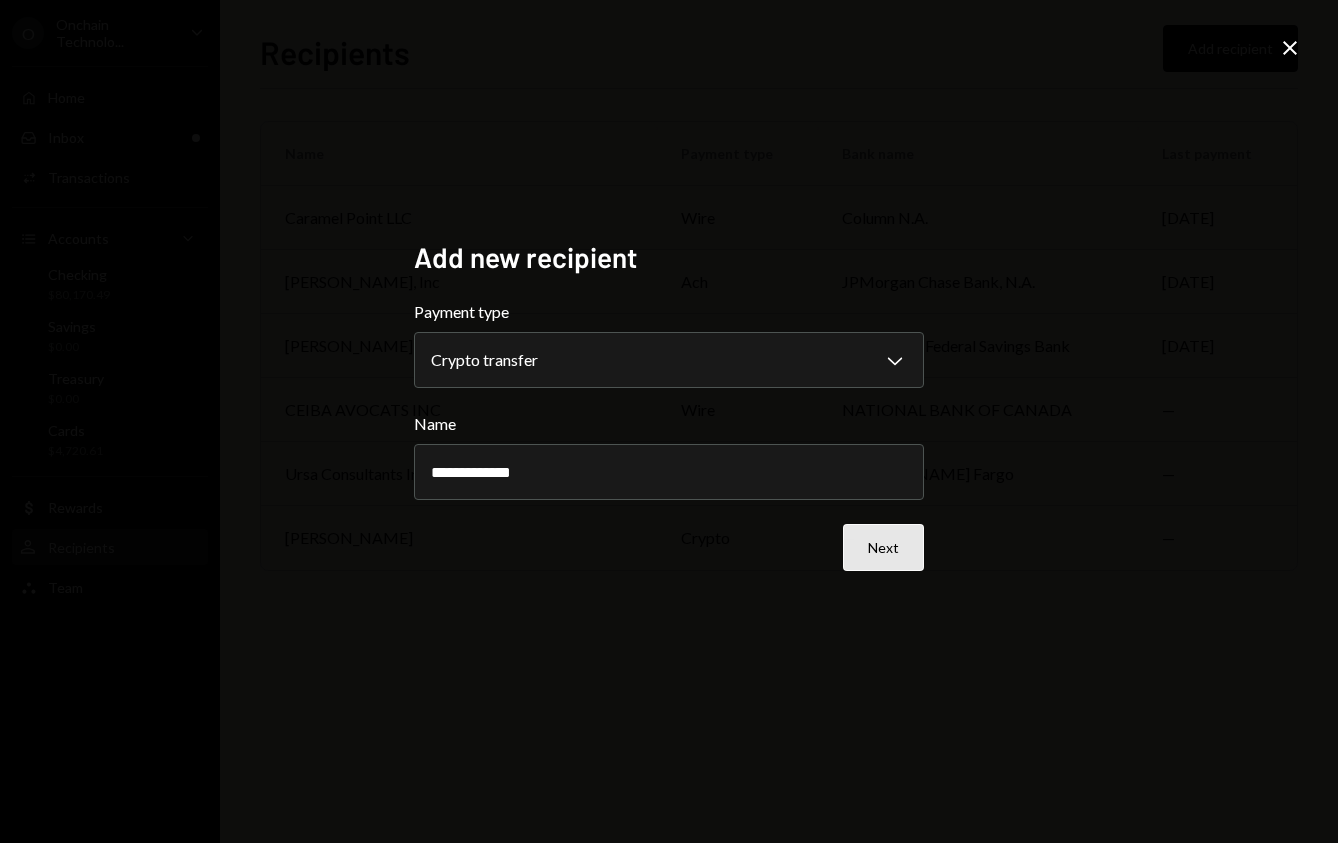type on "**********" 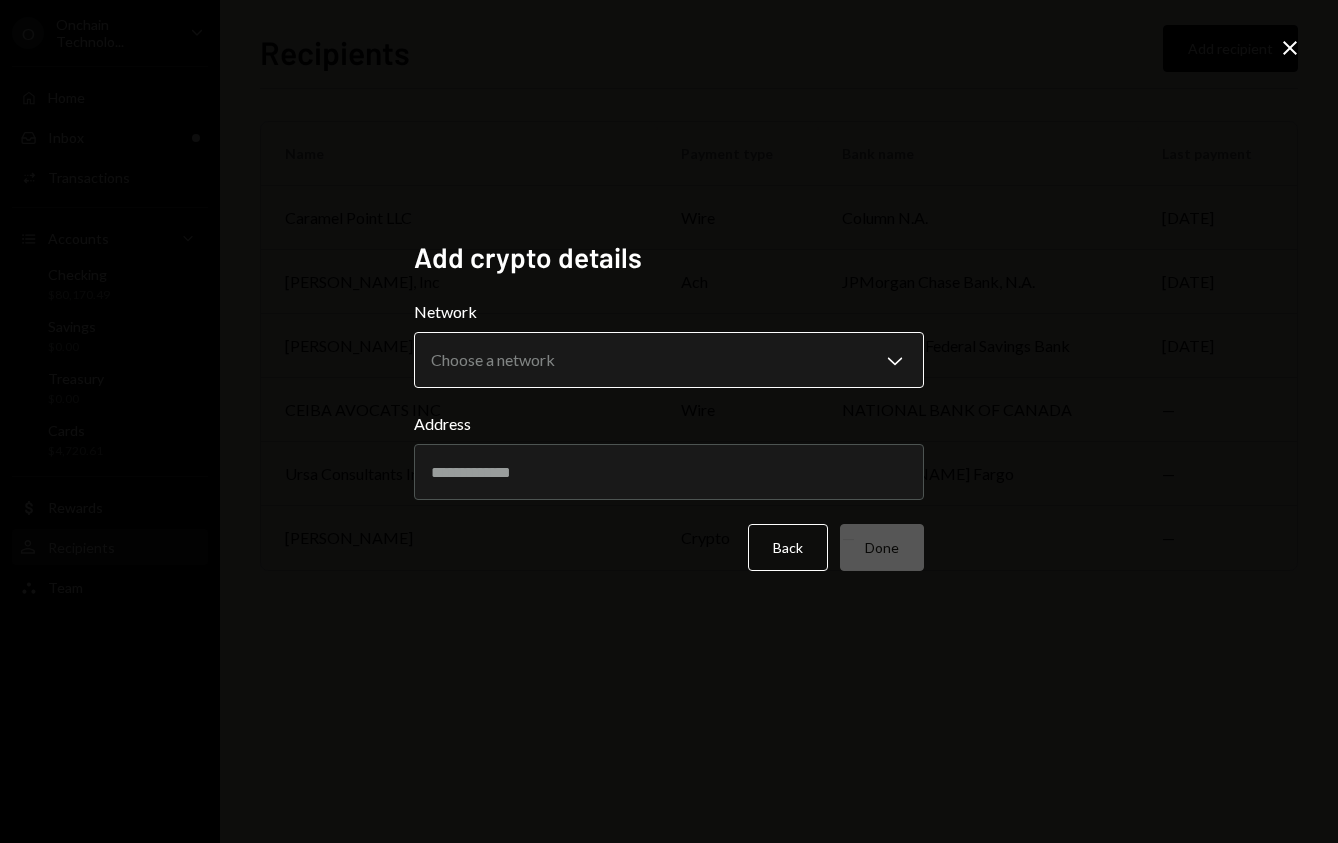 click on "O Onchain Technolo... Caret Down Home Home Inbox Inbox Activities Transactions Accounts Accounts Caret Down Checking $80,170.49 Savings $0.00 Treasury $0.00 Cards $4,720.61 Dollar Rewards User Recipients Team Team Recipients Add recipient Name Payment type Bank name Last payment Caramel Point LLC wire Column N.A. Jul 17 Deel, Inc ach JPMorgan Chase Bank, N.A. Jun 24 Deel USA wire Community Federal Savings Bank Jun 24 CEIBA AVOCATS INC wire NATIONAL BANK OF CANADA — Ursa Consultants Inc ach Wells Fargo — Jason Dominique crypto — — Recipients - Dakota Add crypto details Network Choose a network Chevron Down ******** ****** Address Back Done Close" at bounding box center [669, 421] 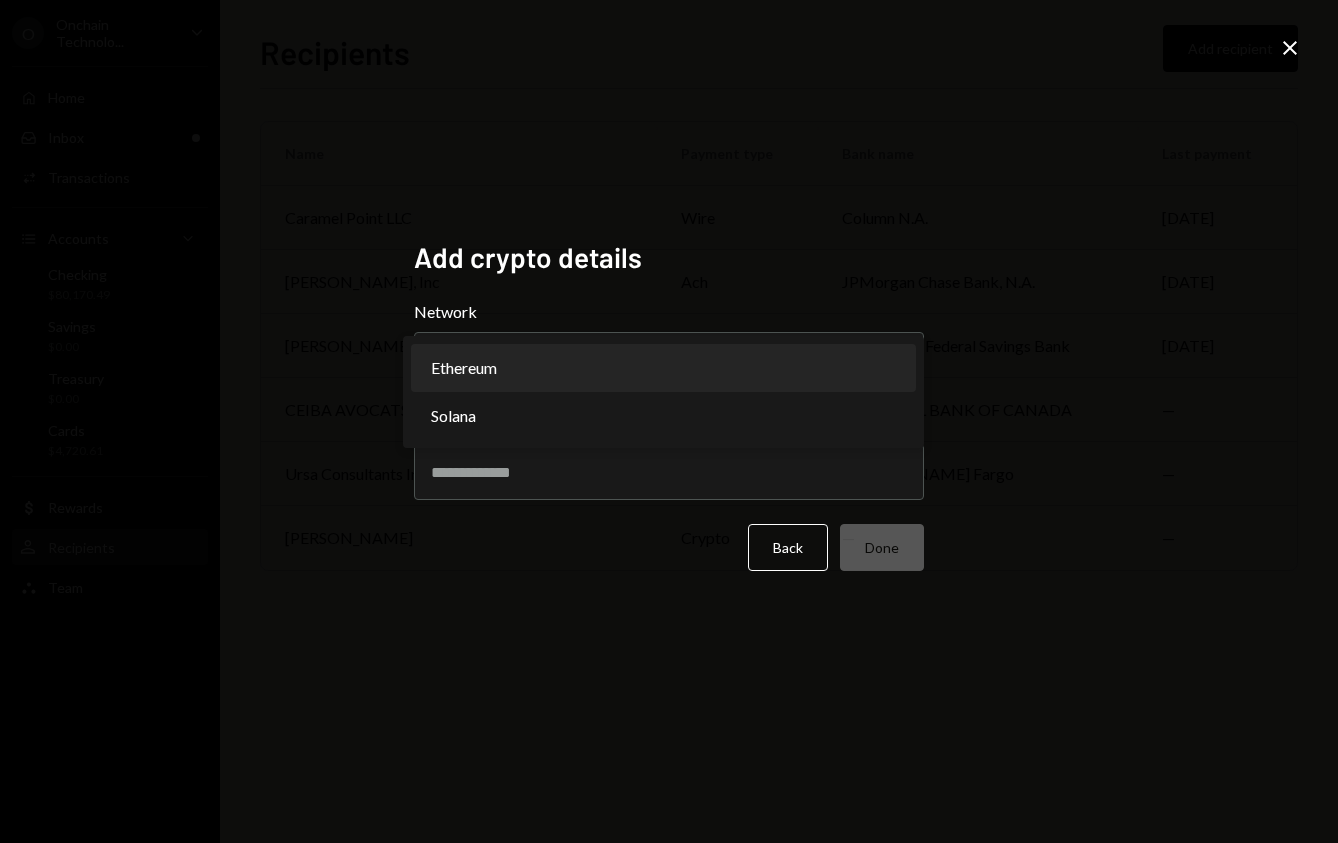 select on "**********" 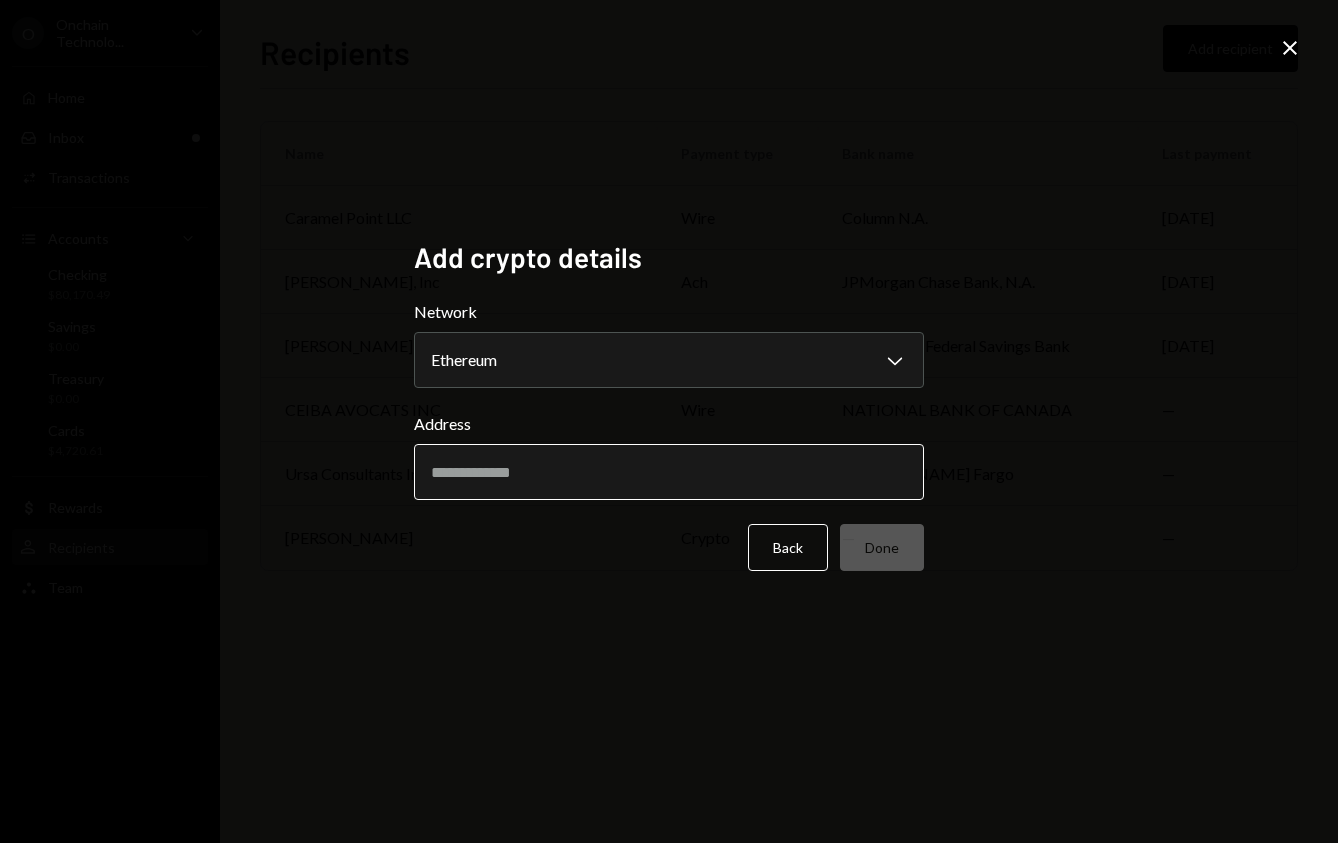 click on "Address" at bounding box center [669, 472] 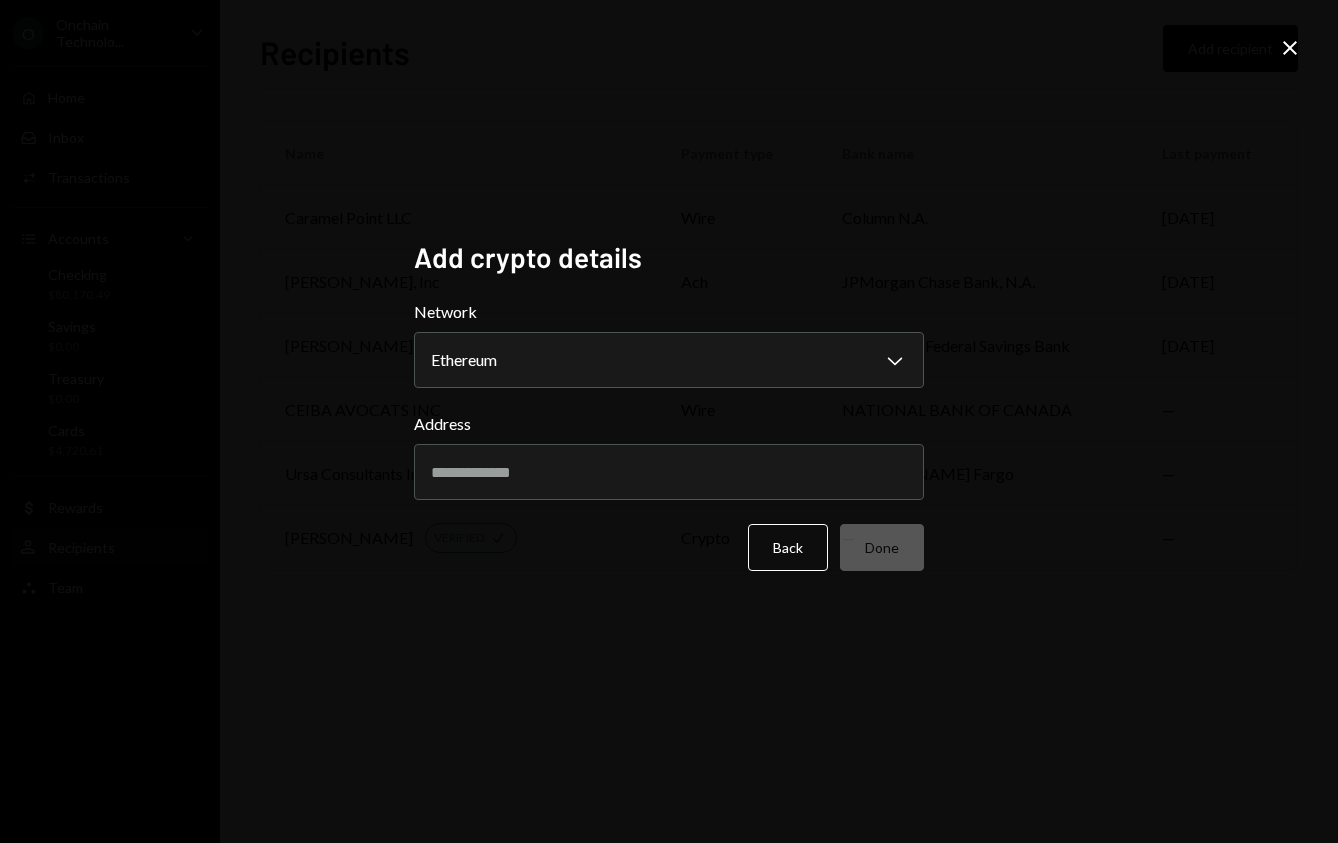 paste on "**********" 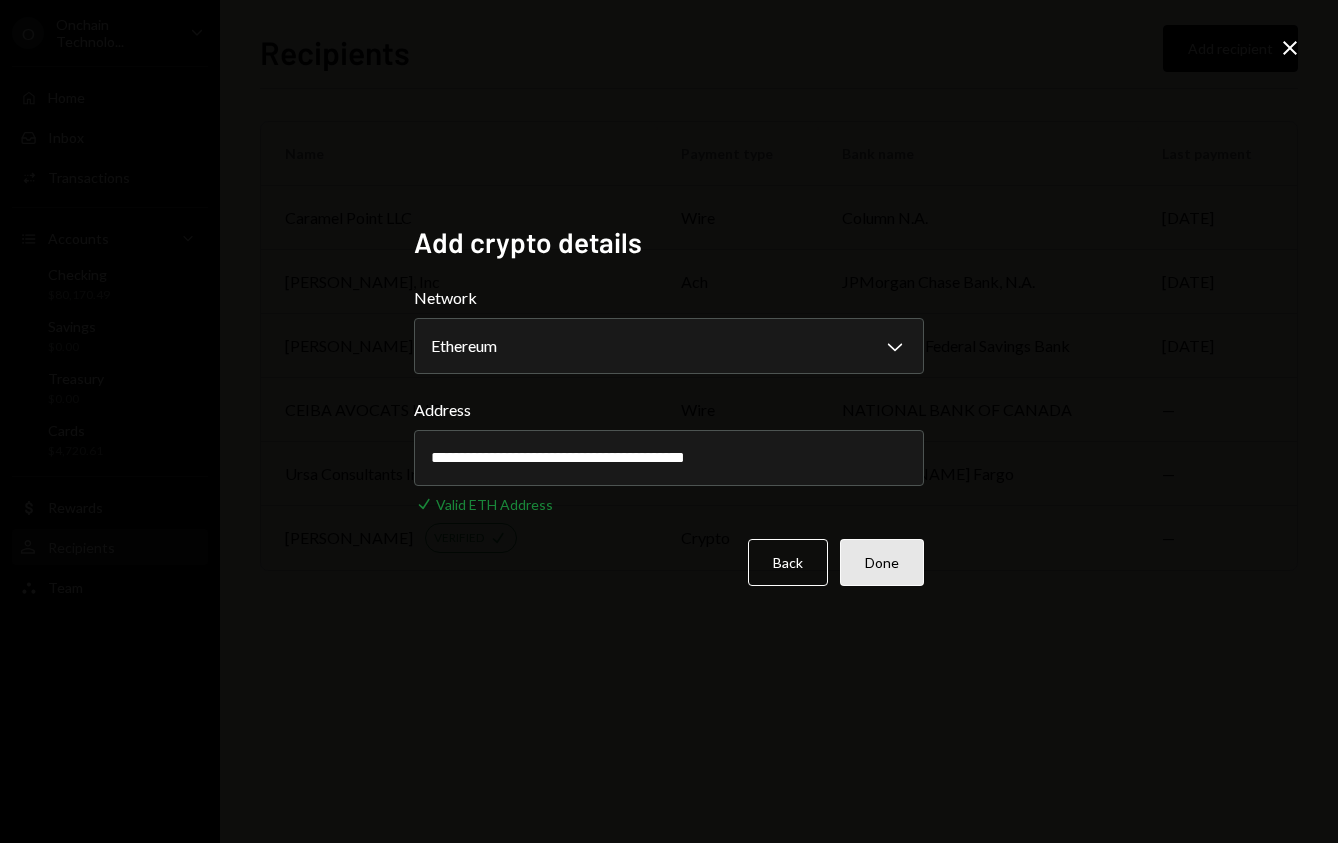 type on "**********" 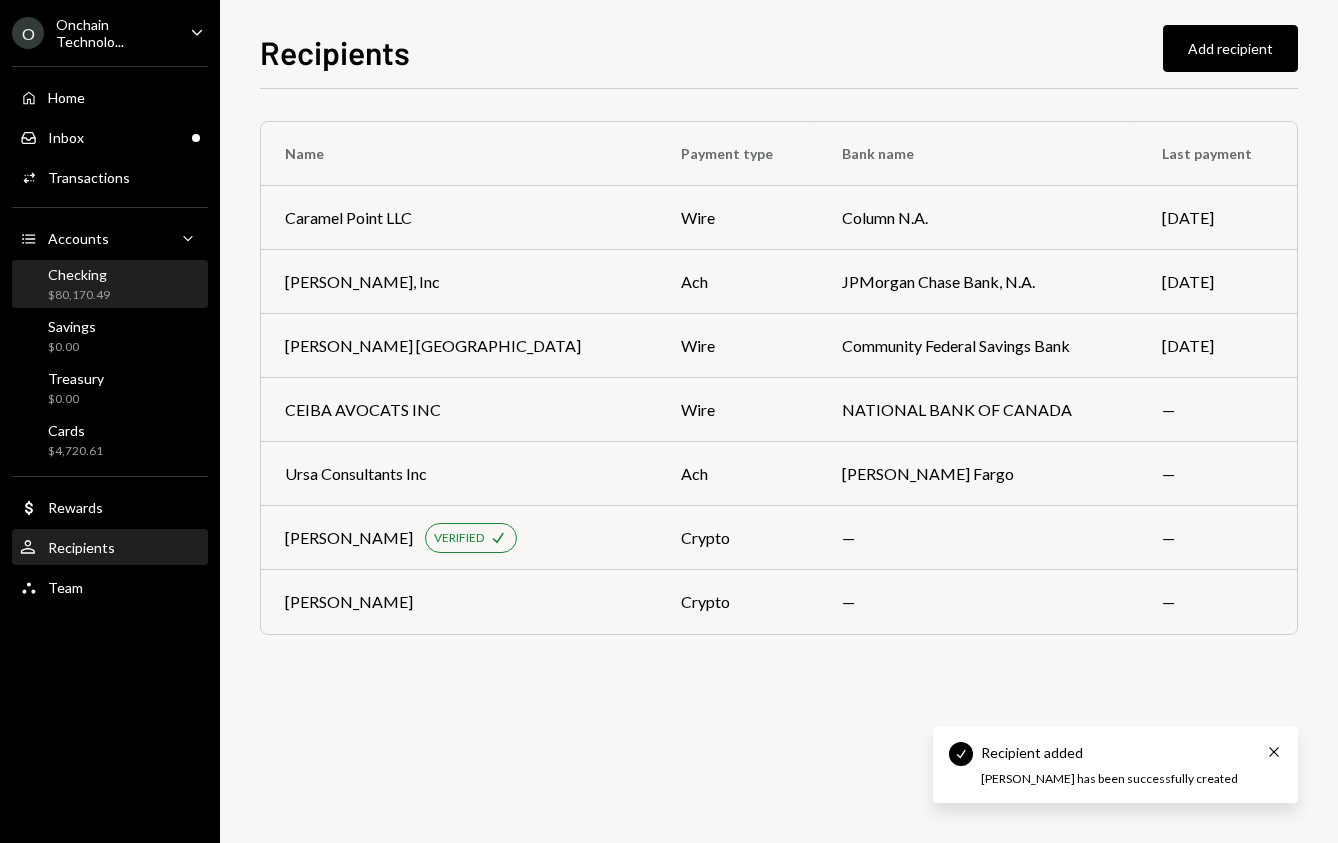 click on "Checking $80,170.49" at bounding box center [110, 285] 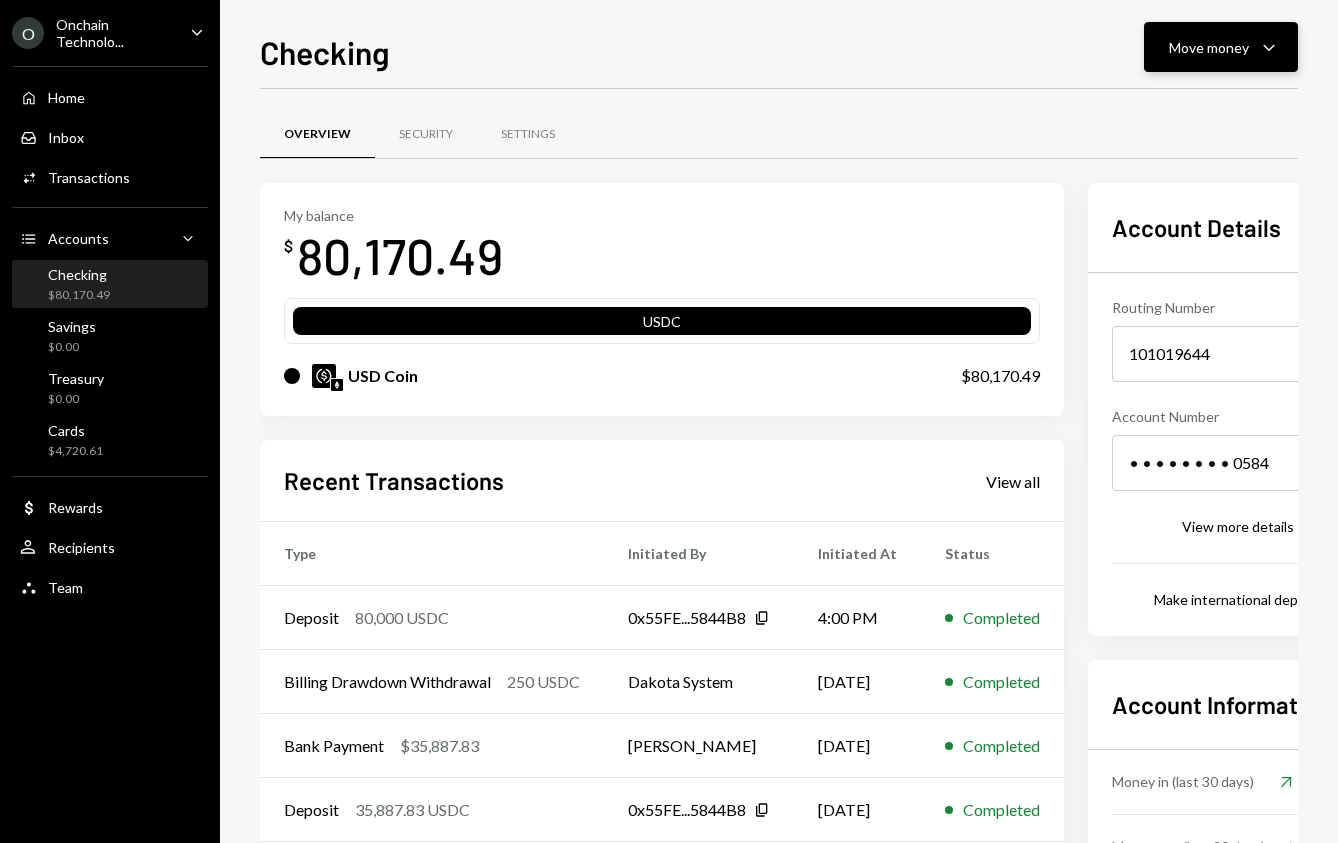 click on "Move money Caret Down" at bounding box center [1221, 47] 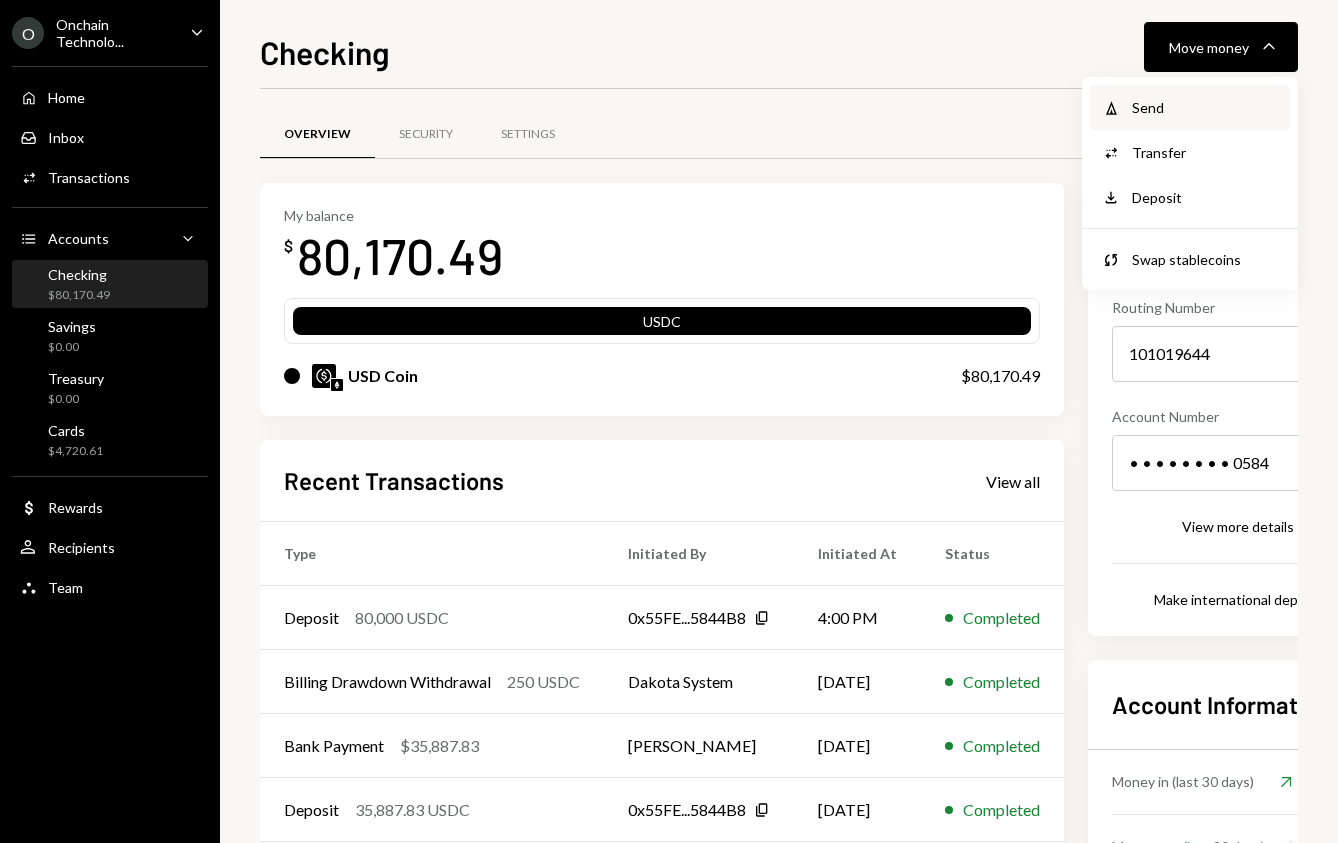 click on "Send" at bounding box center (1205, 107) 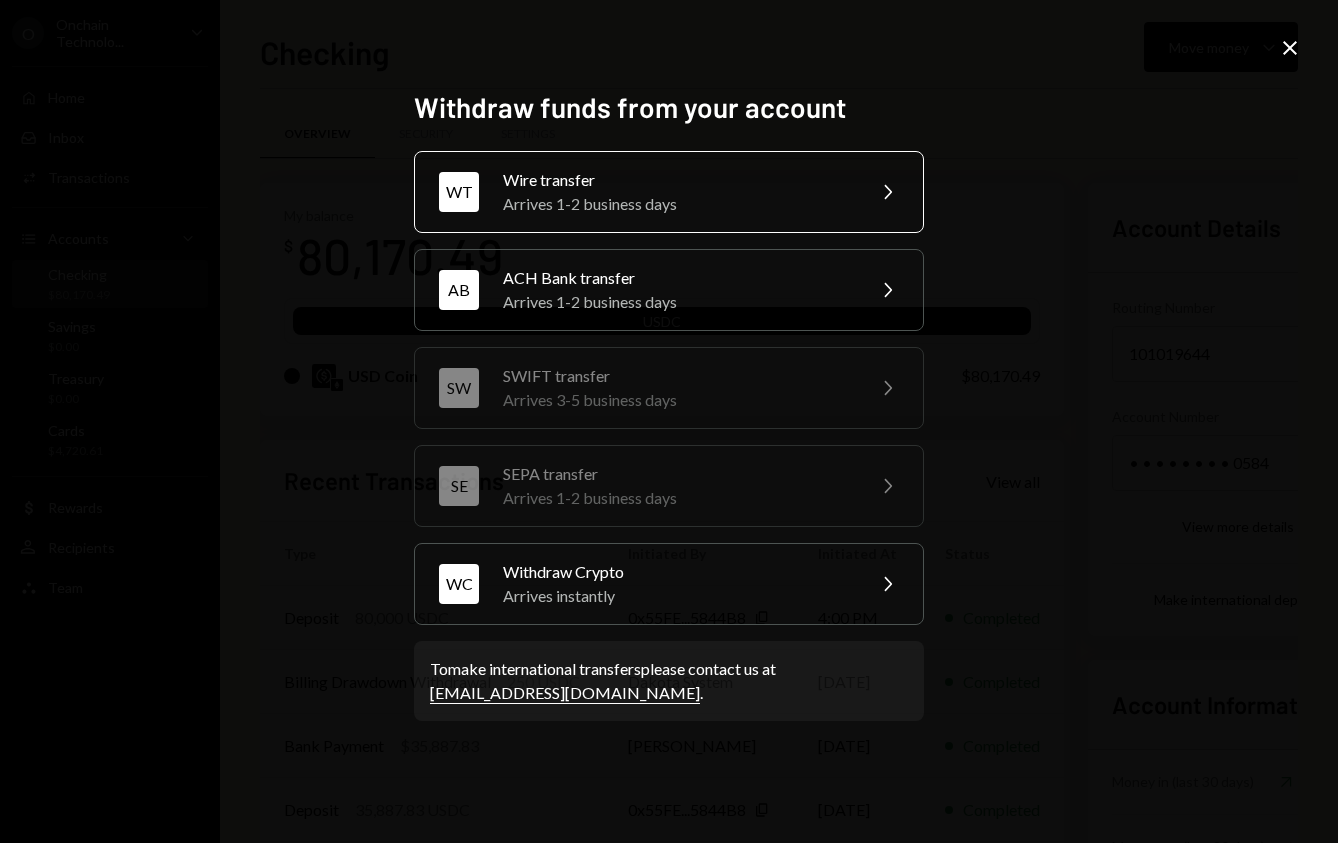 click on "Arrives 1-2 business days" at bounding box center (677, 204) 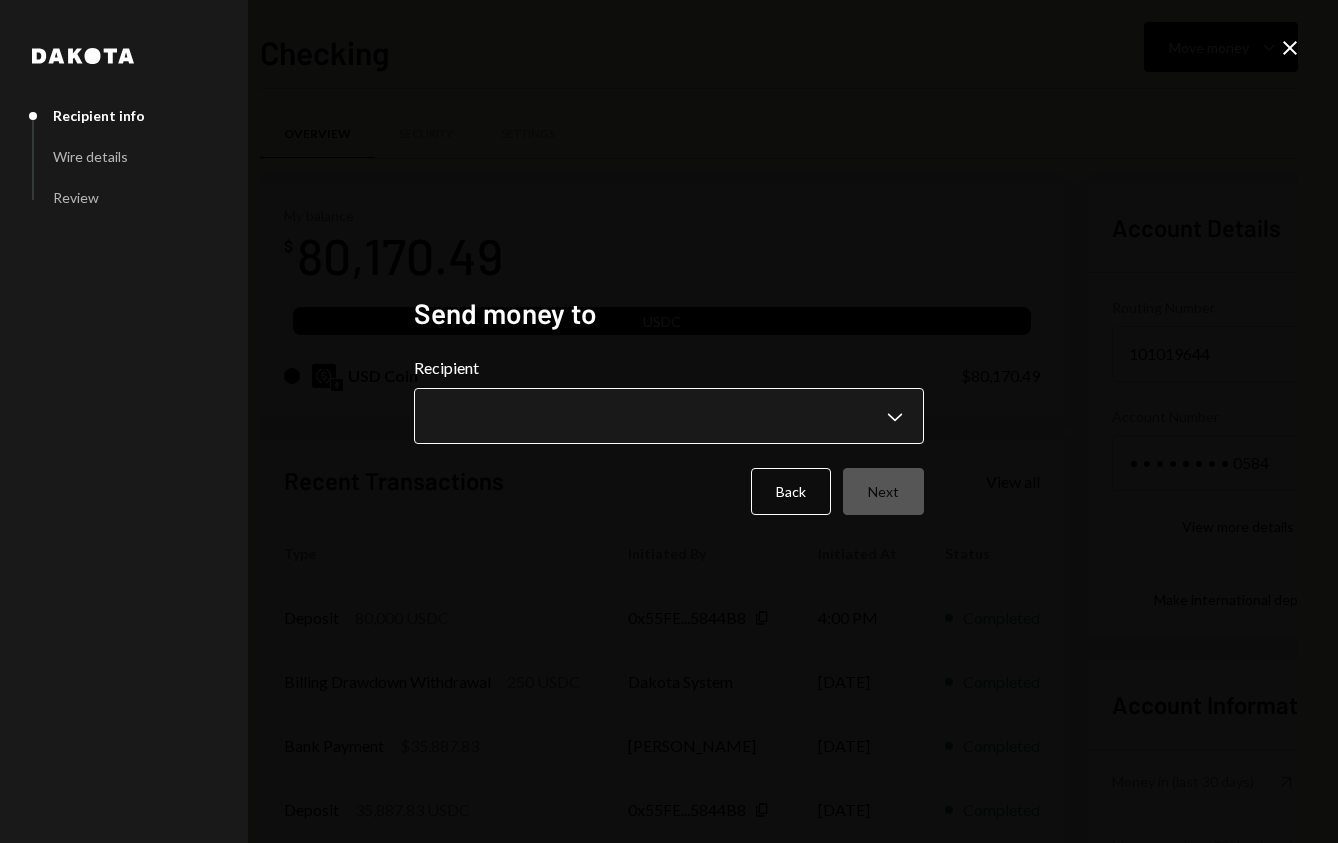 click on "O Onchain Technolo... Caret Down Home Home Inbox Inbox Activities Transactions Accounts Accounts Caret Down Checking $80,170.49 Savings $0.00 Treasury $0.00 Cards $4,720.61 Dollar Rewards User Recipients Team Team Checking Move money Caret Down Overview Security Settings My balance $ 80,170.49 USDC USD Coin $80,170.49 Recent Transactions View all Type Initiated By Initiated At Status Deposit 80,000  USDC 0x55FE...5844B8 Copy 4:00 PM Completed Billing Drawdown Withdrawal 250  USDC Dakota System 07/22/2025 Completed Bank Payment $35,887.83 Jason Dominique 07/17/2025 Completed Deposit 35,887.83  USDC 0x55FE...5844B8 Copy 07/17/2025 Completed Transfer to Cards 10,000  DKUSD Jason Dominique 06/28/2025 Completed Account Details Routing Number 101019644 Copy Account Number • • • • • • • •  0584 Show Copy View more details Right Arrow Make international deposit Right Arrow Account Information Money in (last 30 days) Up Right Arrow $135,887.83 Money out (last 30 days) Down Right Arrow $46,137.83 Dakota" at bounding box center (669, 421) 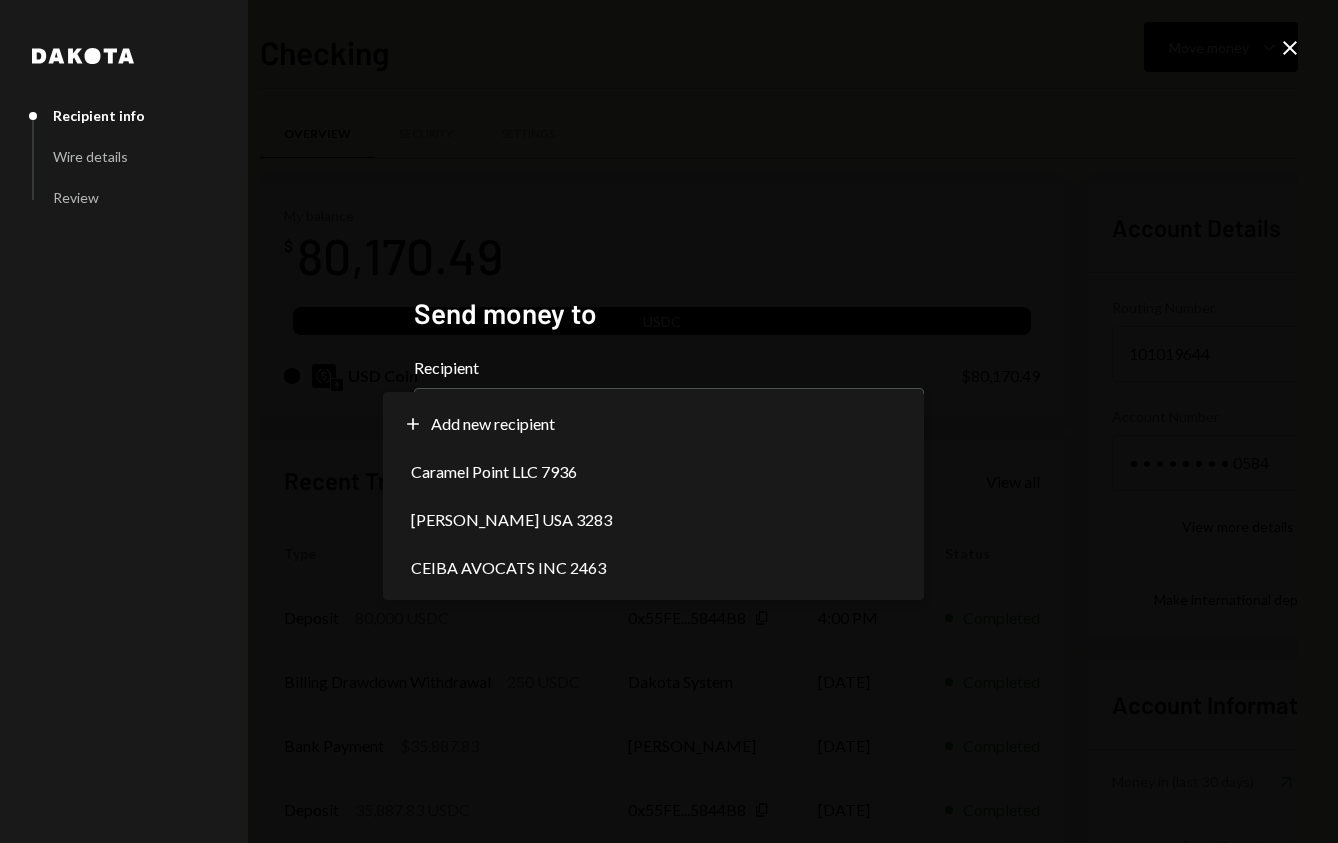 click on "**********" at bounding box center (669, 421) 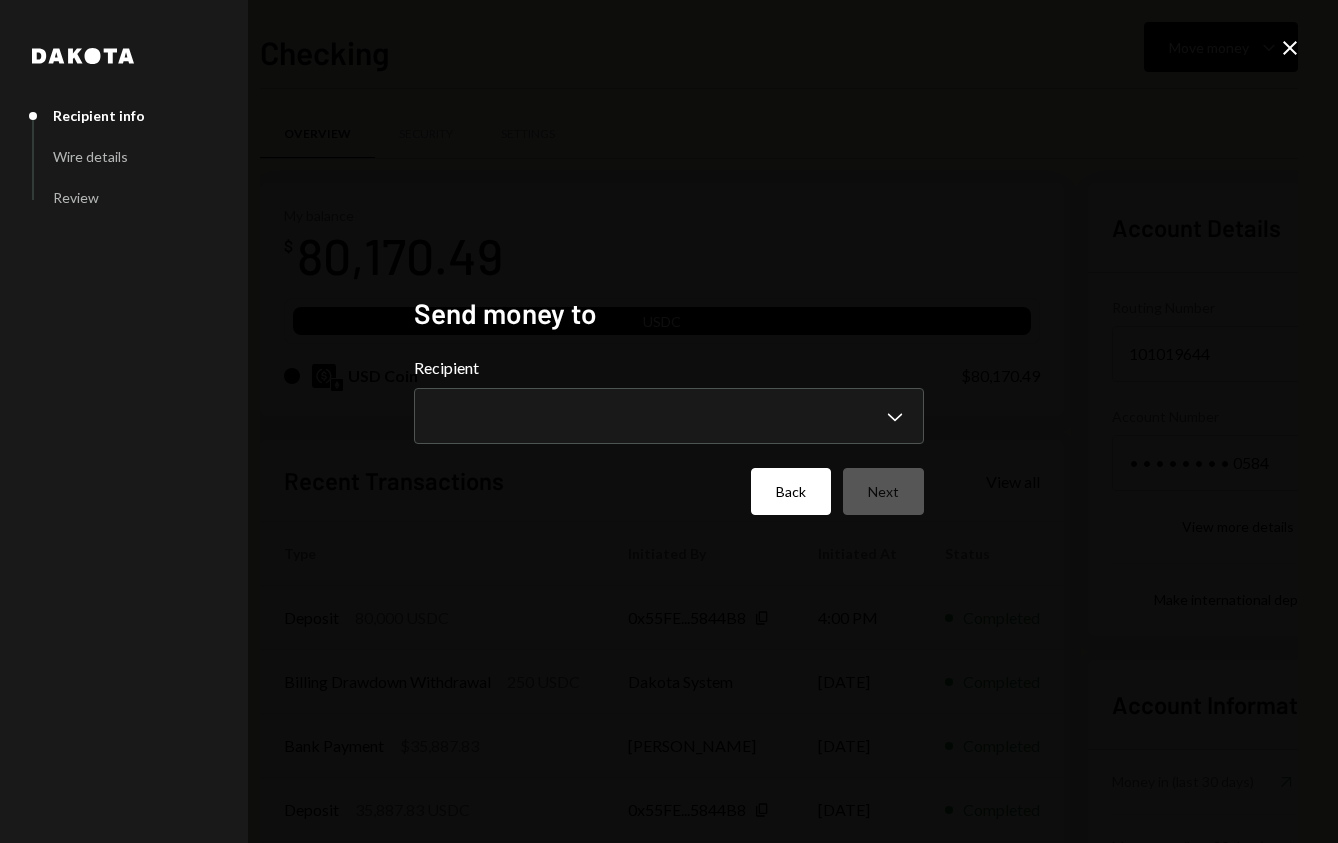 click on "Back" at bounding box center (791, 491) 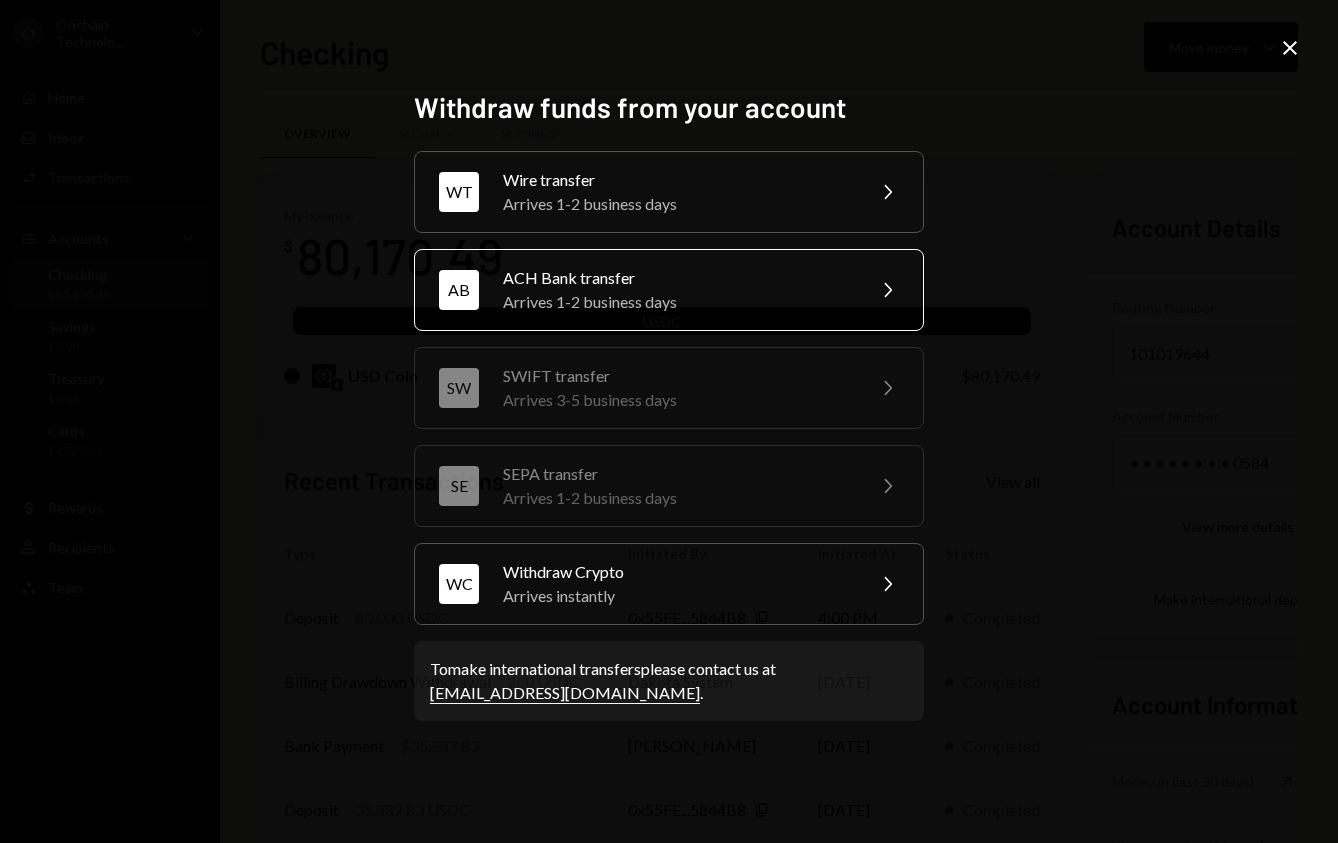 click on "ACH Bank transfer" at bounding box center (677, 278) 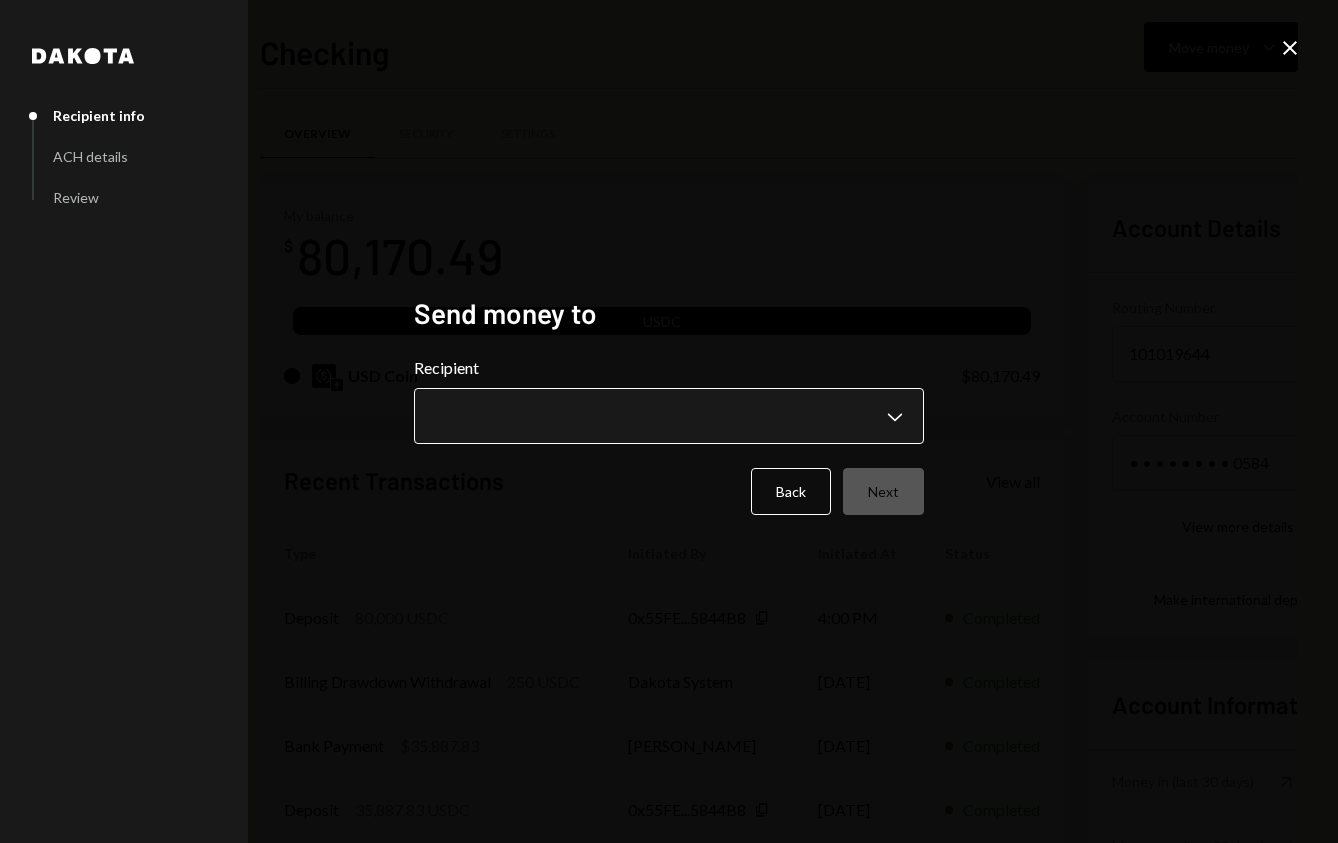 click on "O Onchain Technolo... Caret Down Home Home Inbox Inbox Activities Transactions Accounts Accounts Caret Down Checking $80,170.49 Savings $0.00 Treasury $0.00 Cards $4,720.61 Dollar Rewards User Recipients Team Team Checking Move money Caret Down Overview Security Settings My balance $ 80,170.49 USDC USD Coin $80,170.49 Recent Transactions View all Type Initiated By Initiated At Status Deposit 80,000  USDC 0x55FE...5844B8 Copy 4:00 PM Completed Billing Drawdown Withdrawal 250  USDC Dakota System 07/22/2025 Completed Bank Payment $35,887.83 Jason Dominique 07/17/2025 Completed Deposit 35,887.83  USDC 0x55FE...5844B8 Copy 07/17/2025 Completed Transfer to Cards 10,000  DKUSD Jason Dominique 06/28/2025 Completed Account Details Routing Number 101019644 Copy Account Number • • • • • • • •  0584 Show Copy View more details Right Arrow Make international deposit Right Arrow Account Information Money in (last 30 days) Up Right Arrow $135,887.83 Money out (last 30 days) Down Right Arrow $46,137.83 Dakota" at bounding box center (669, 421) 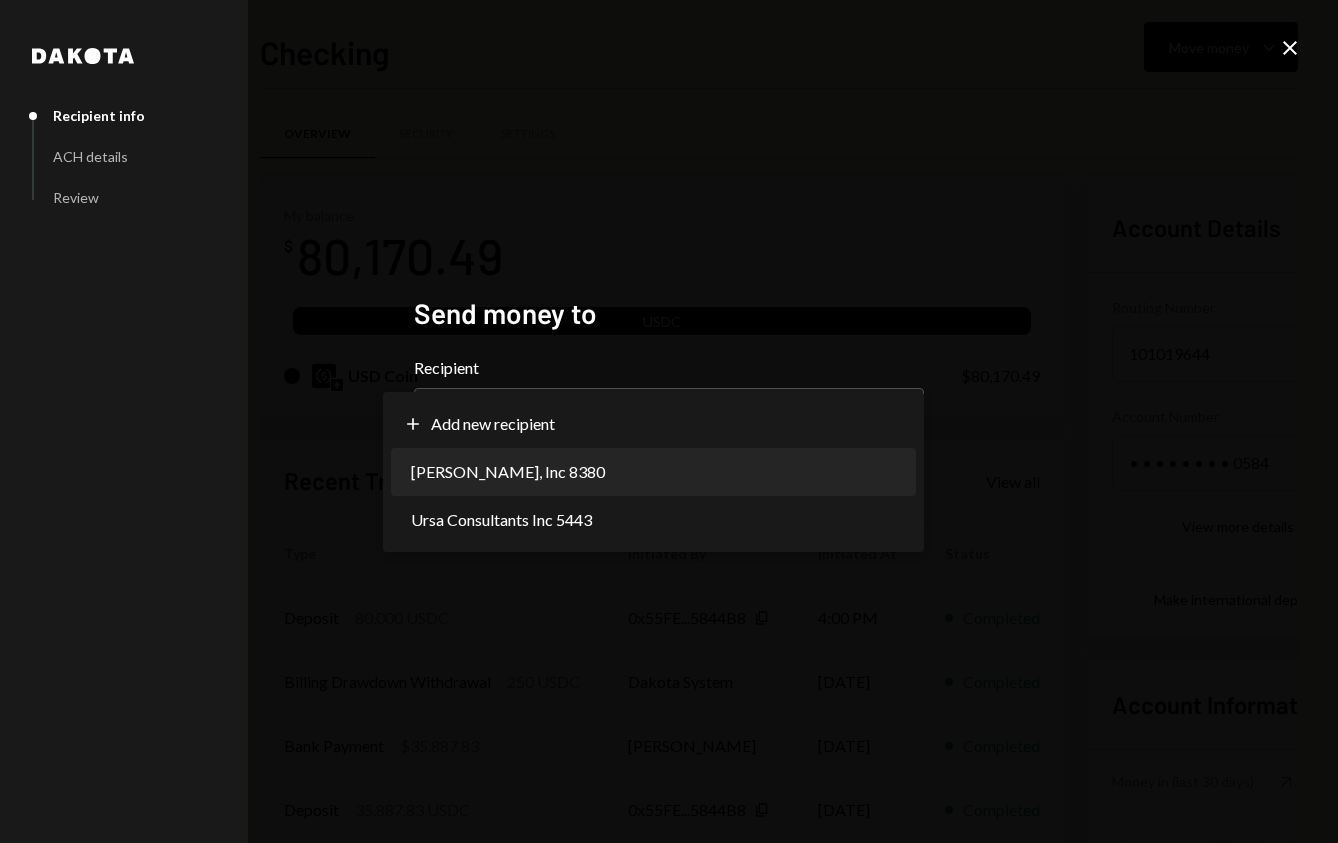 select on "**********" 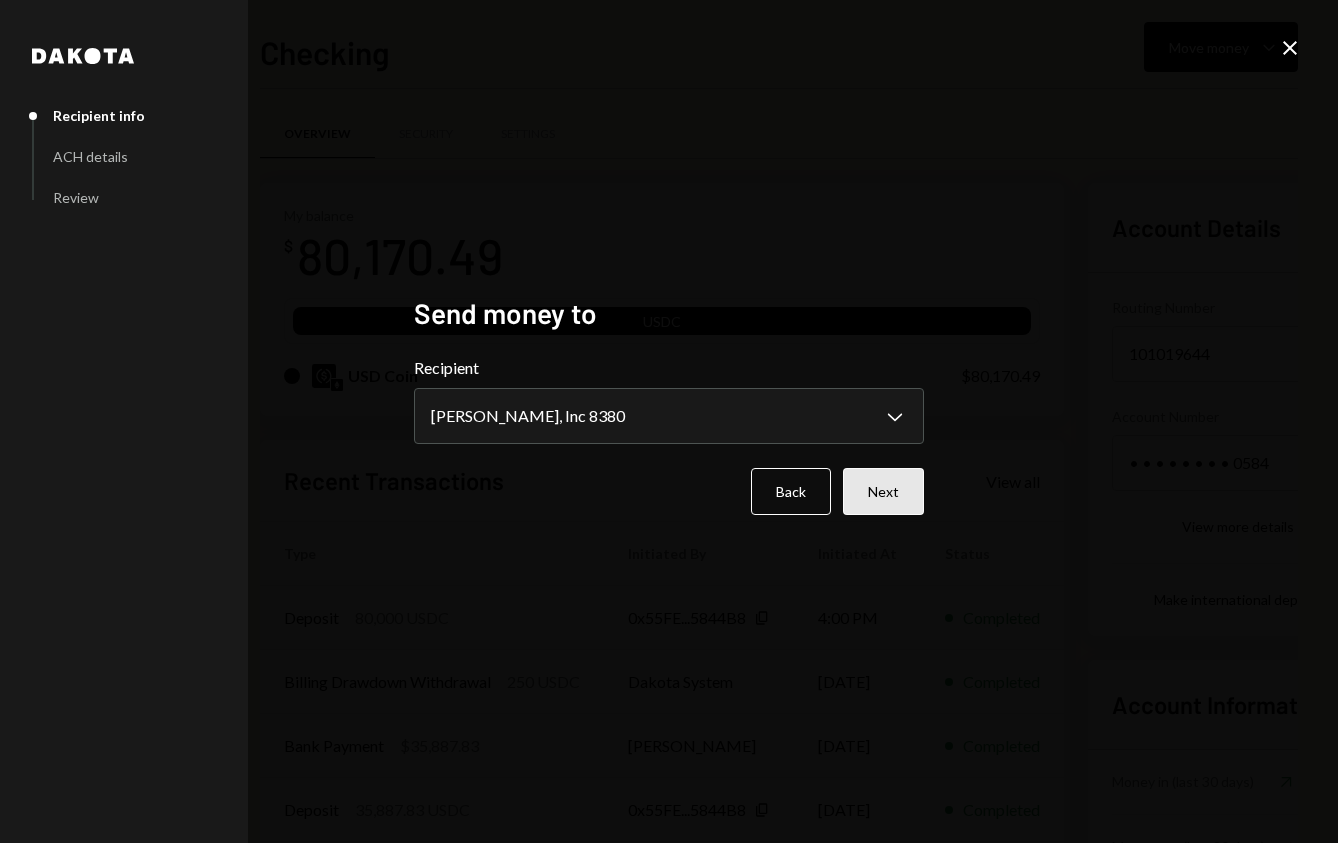 click on "Next" at bounding box center (883, 491) 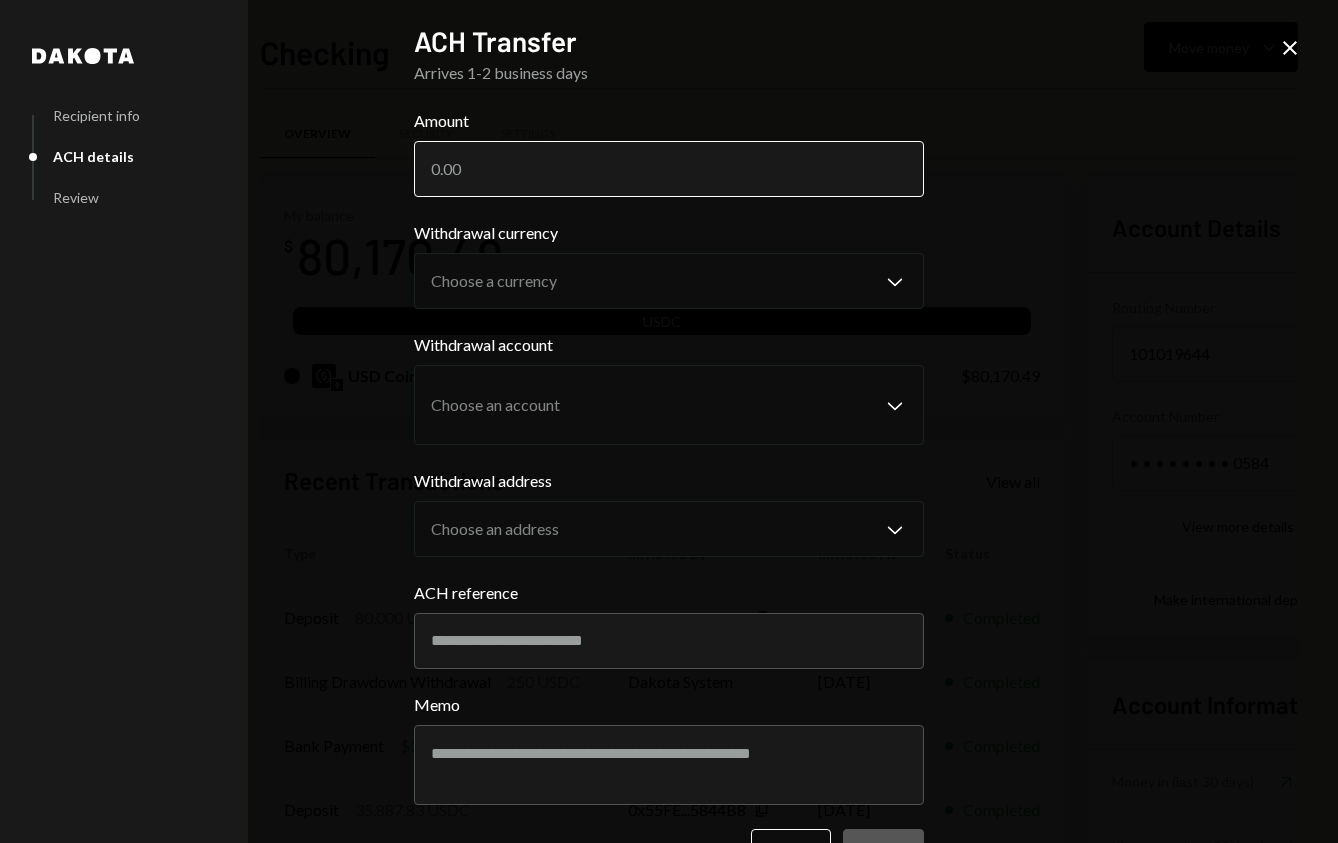 click on "Amount" at bounding box center [669, 169] 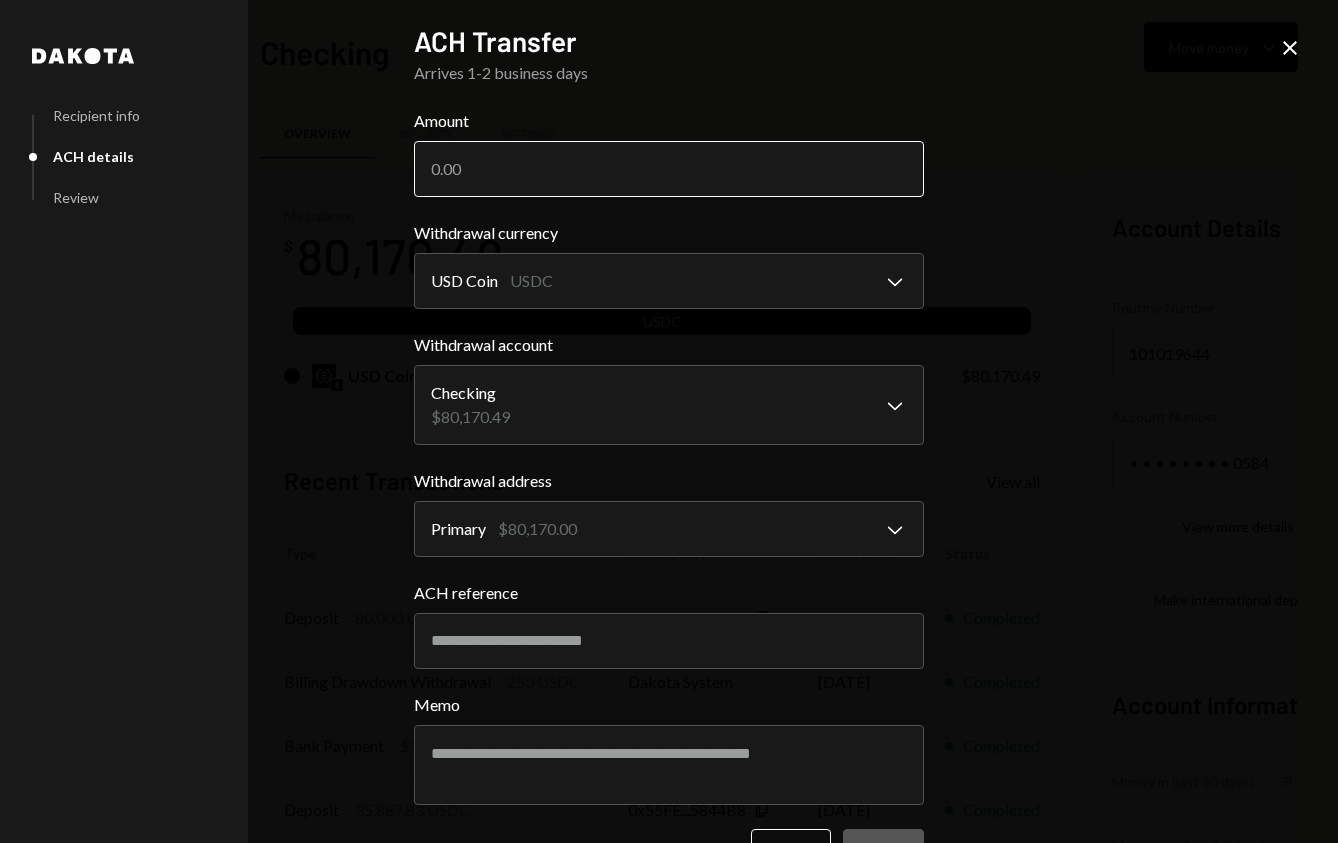 paste on "52677.47" 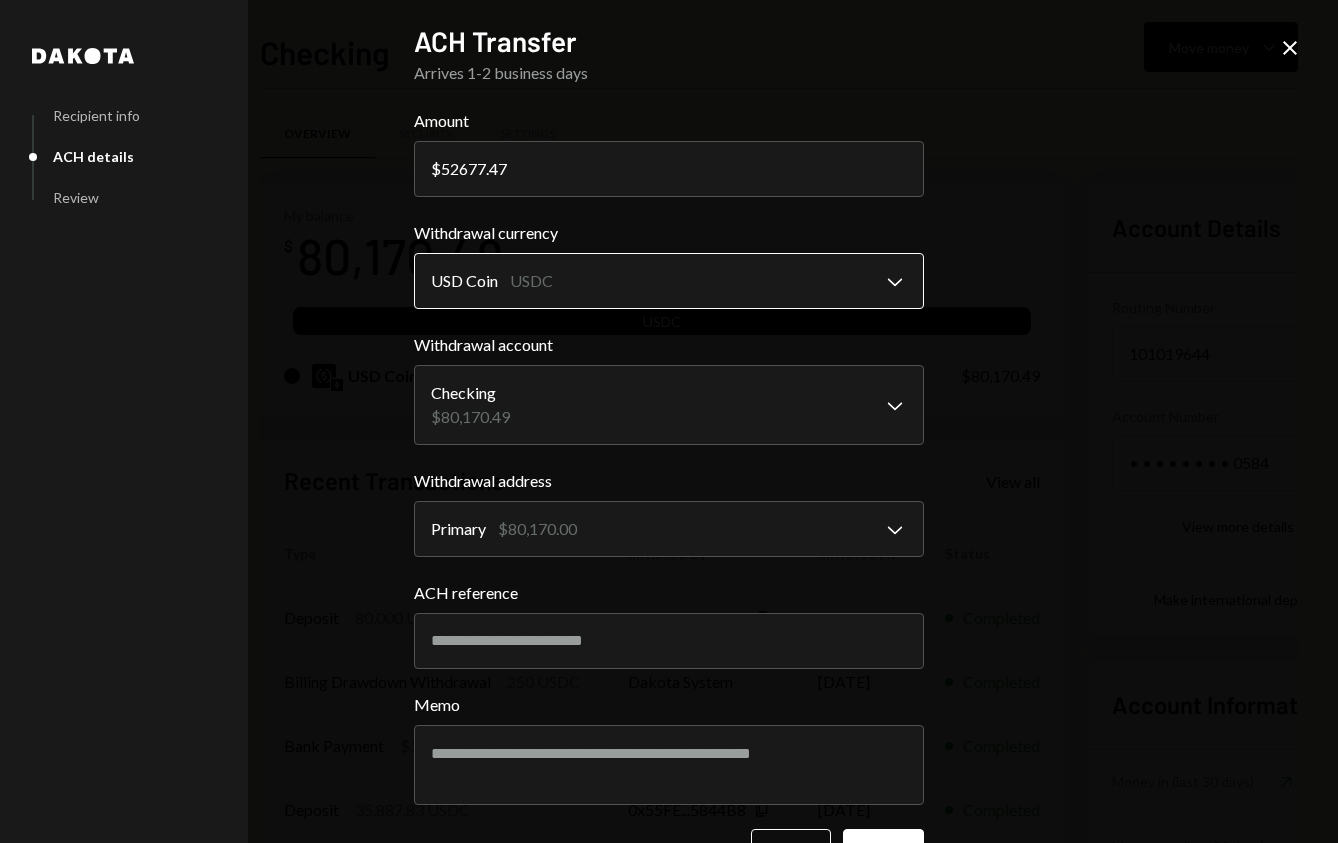 type on "52677.47" 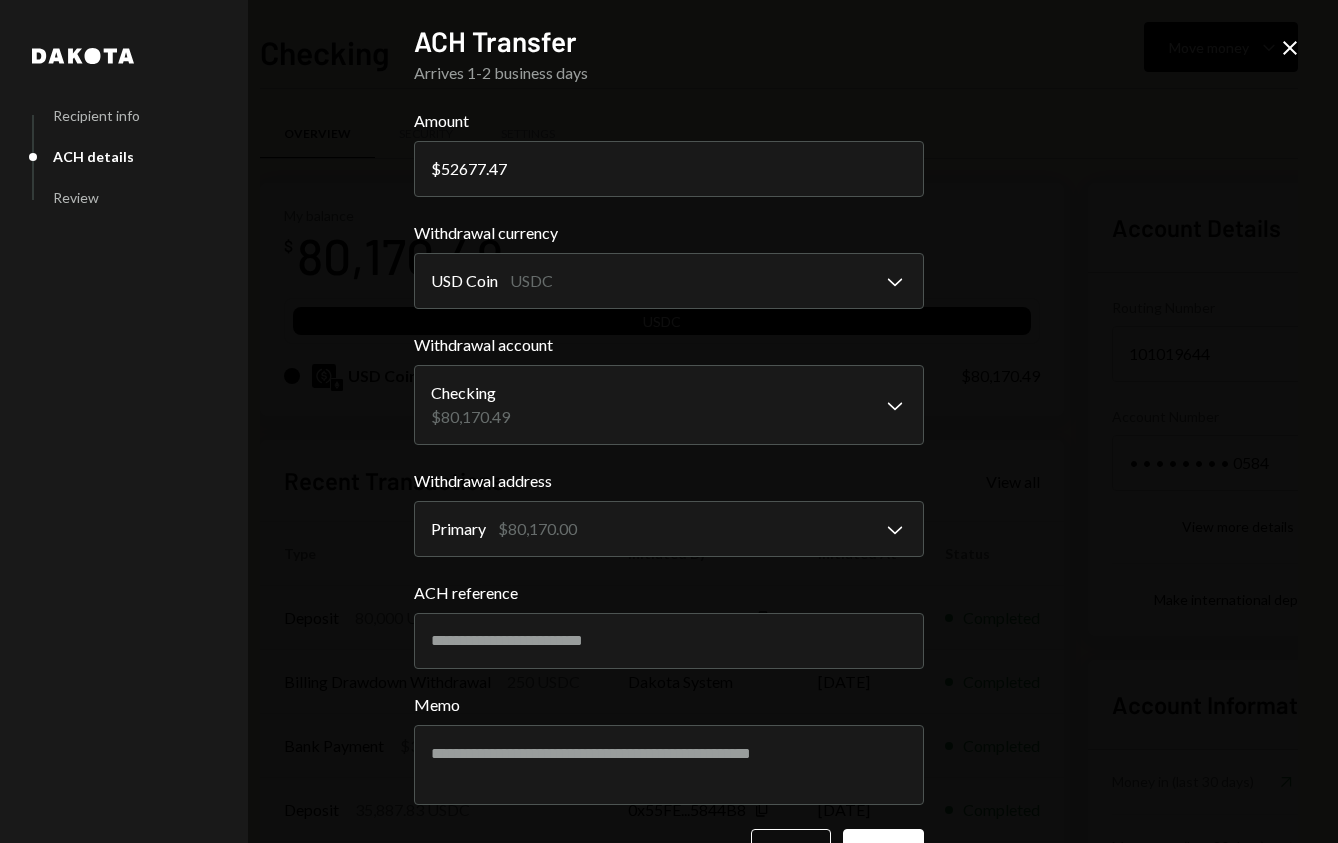 click on "**********" at bounding box center (669, 421) 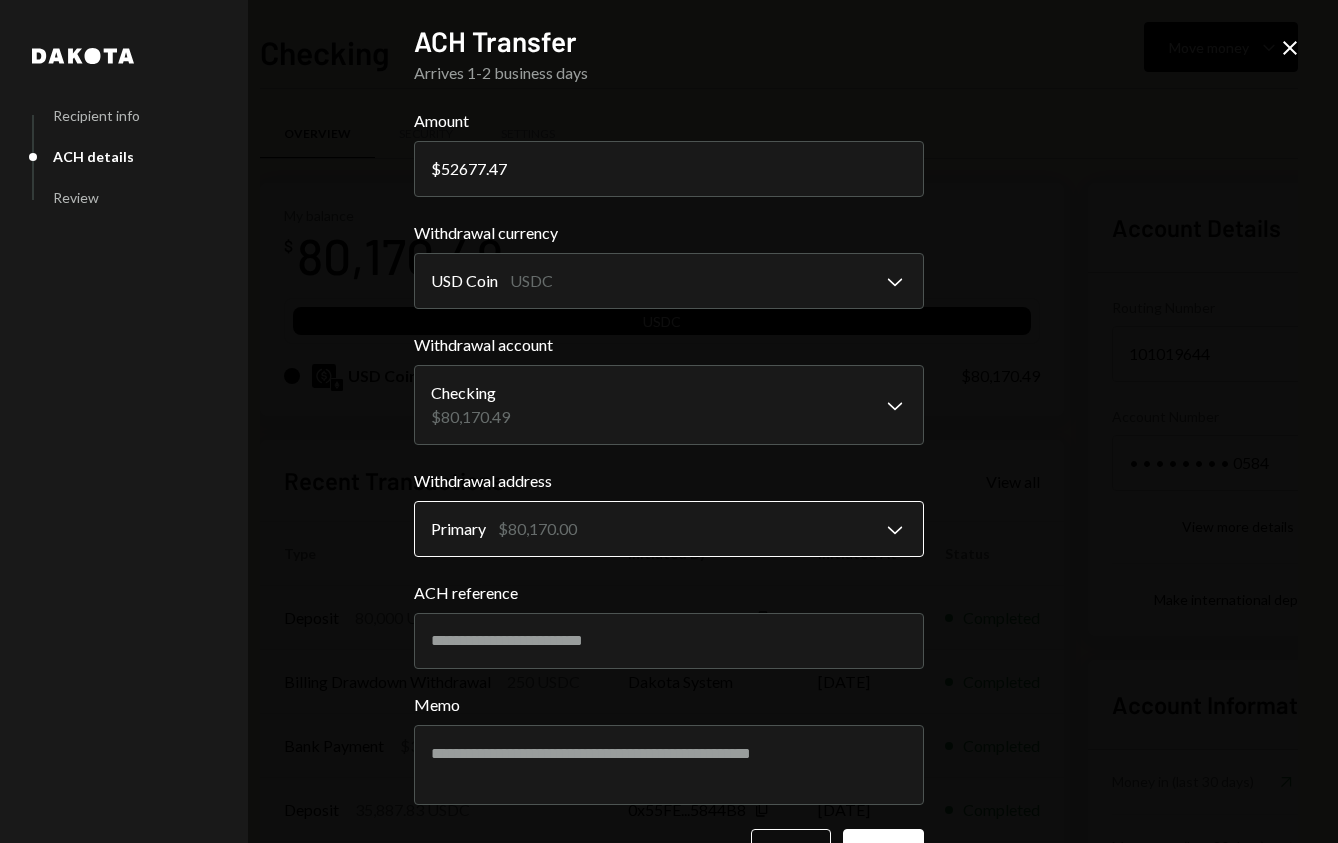 scroll, scrollTop: 64, scrollLeft: 0, axis: vertical 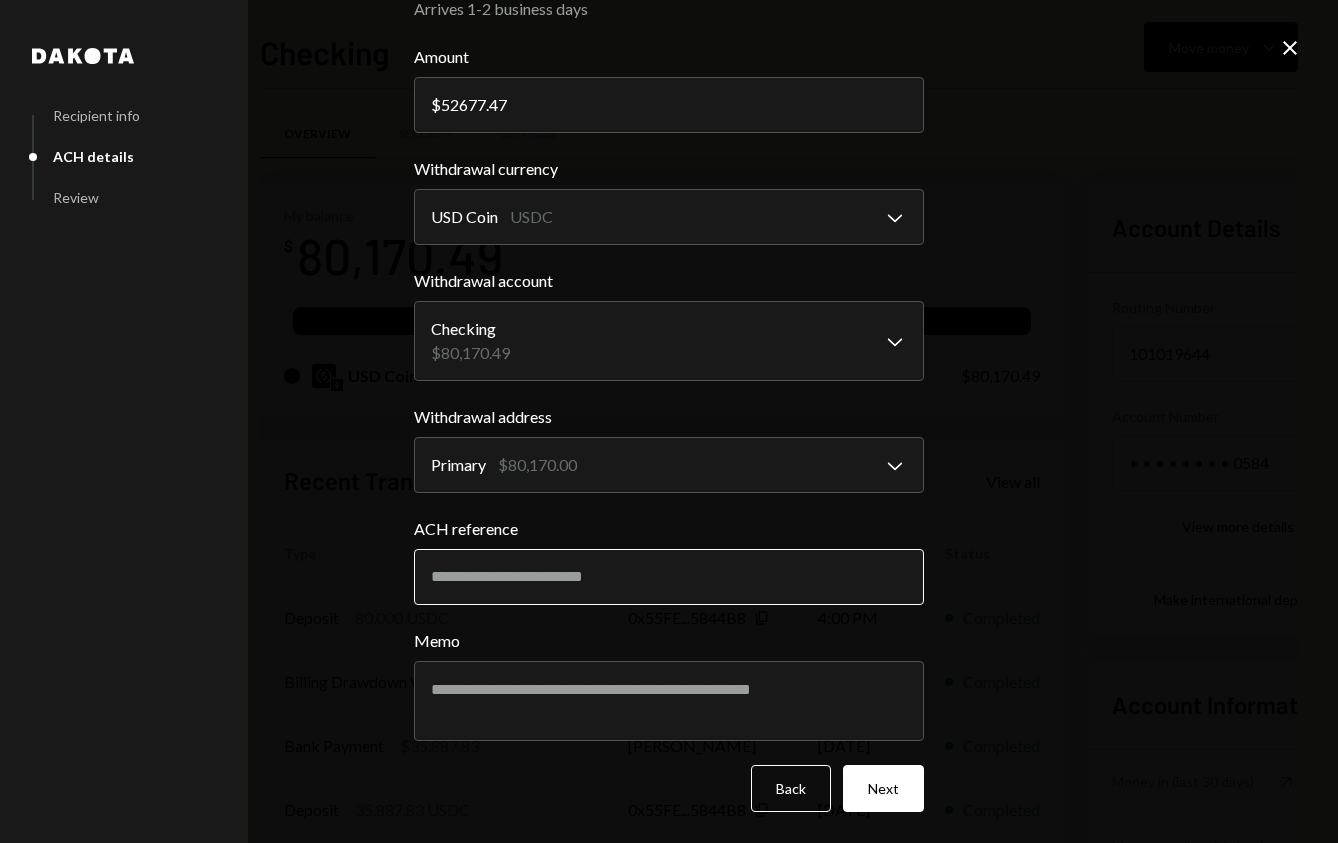click on "ACH reference" at bounding box center (669, 577) 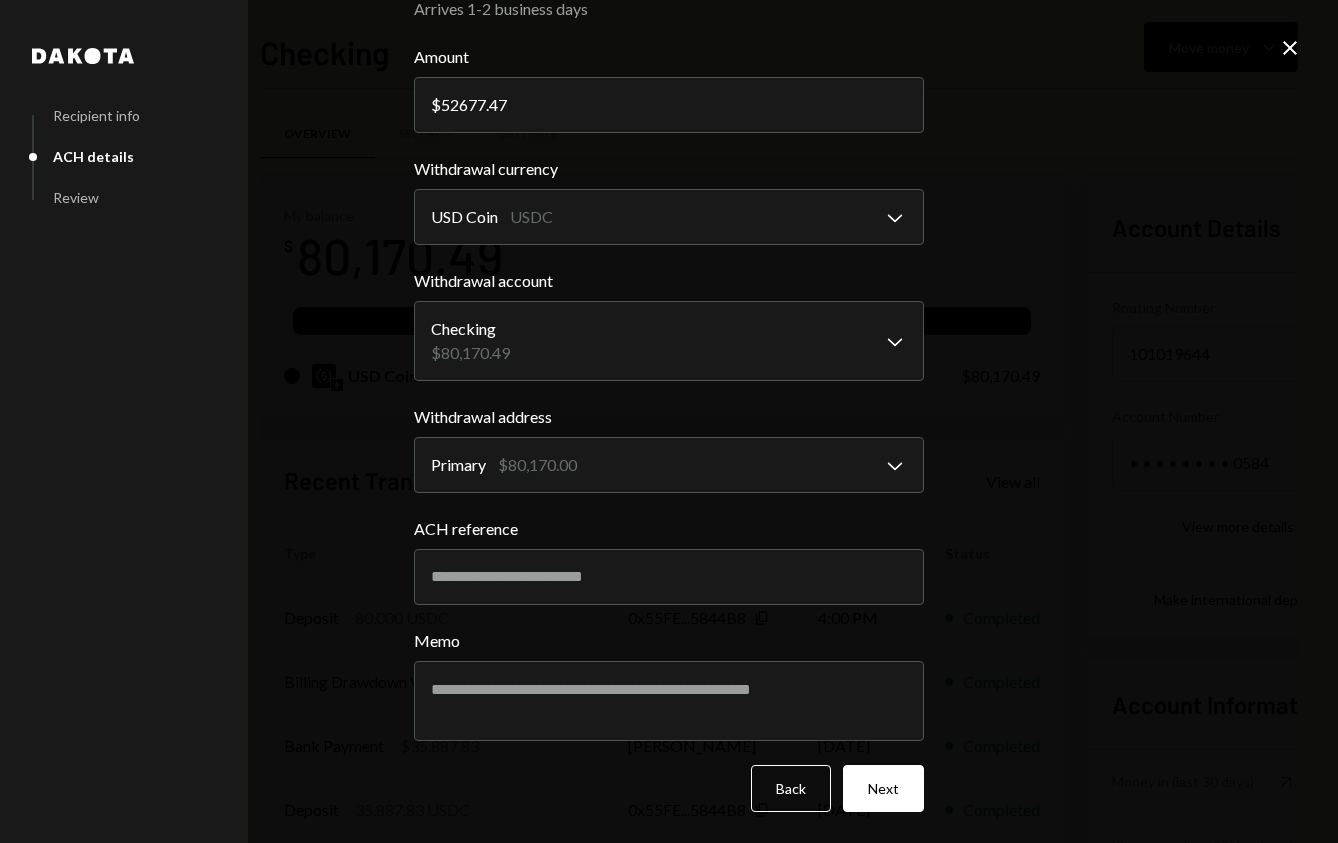 paste on "**********" 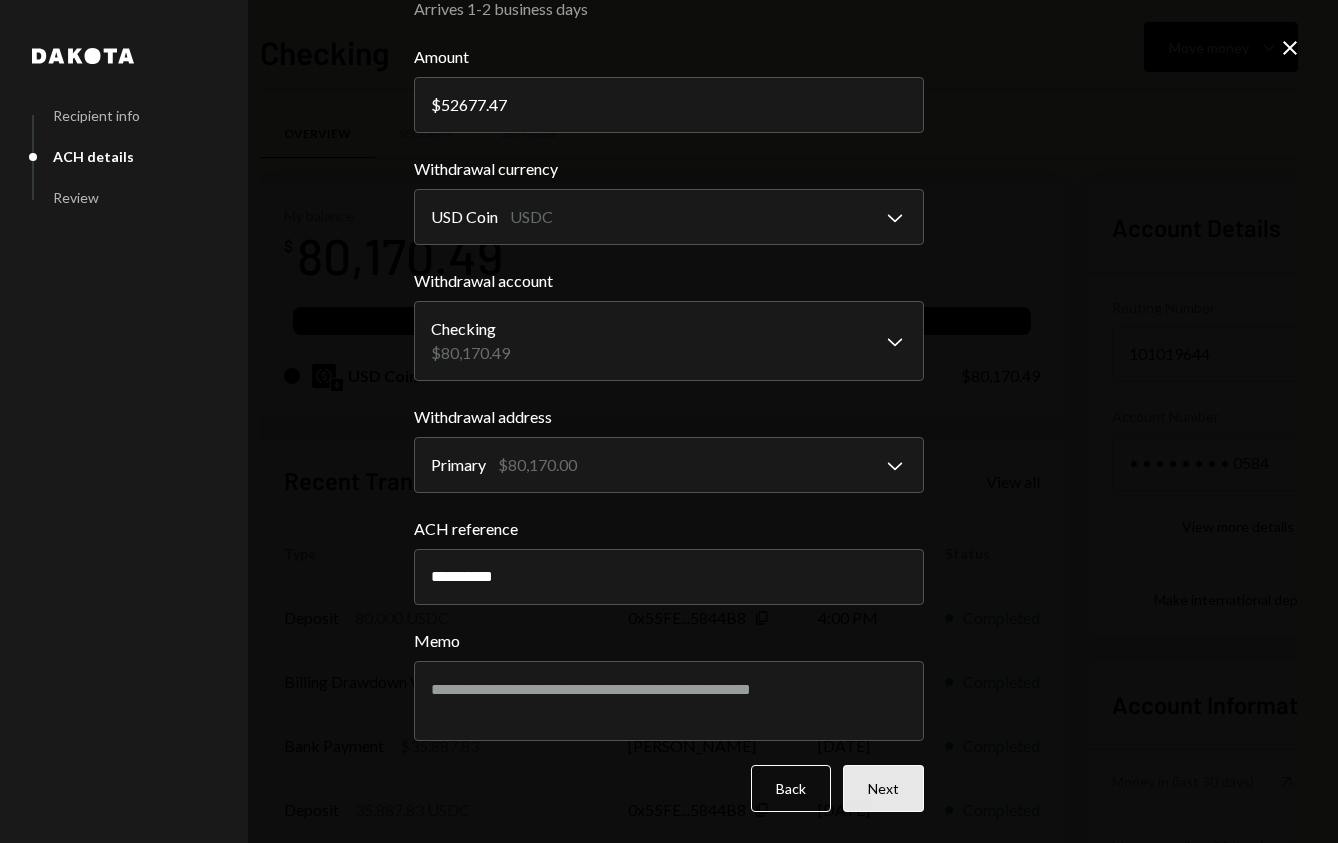 type on "**********" 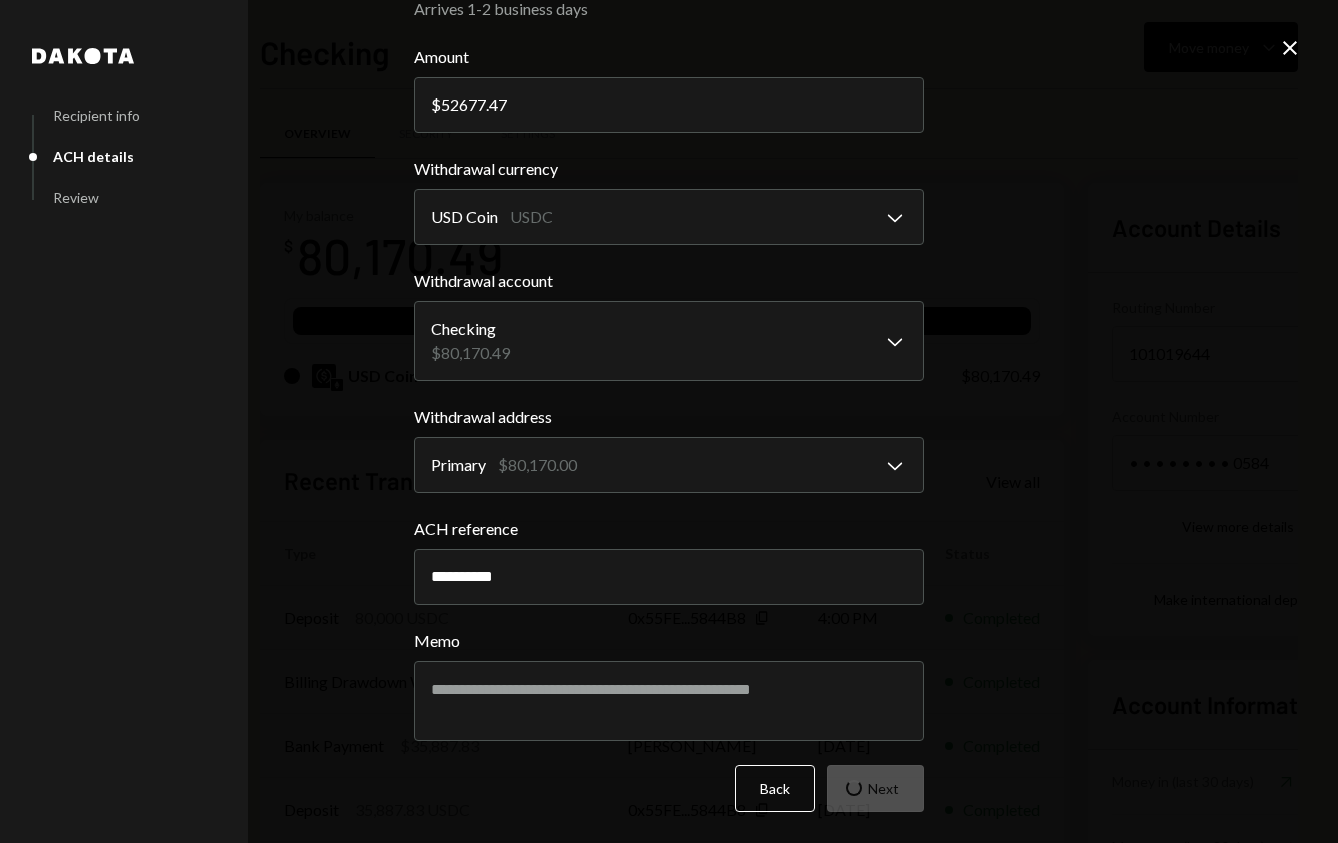 scroll, scrollTop: 0, scrollLeft: 0, axis: both 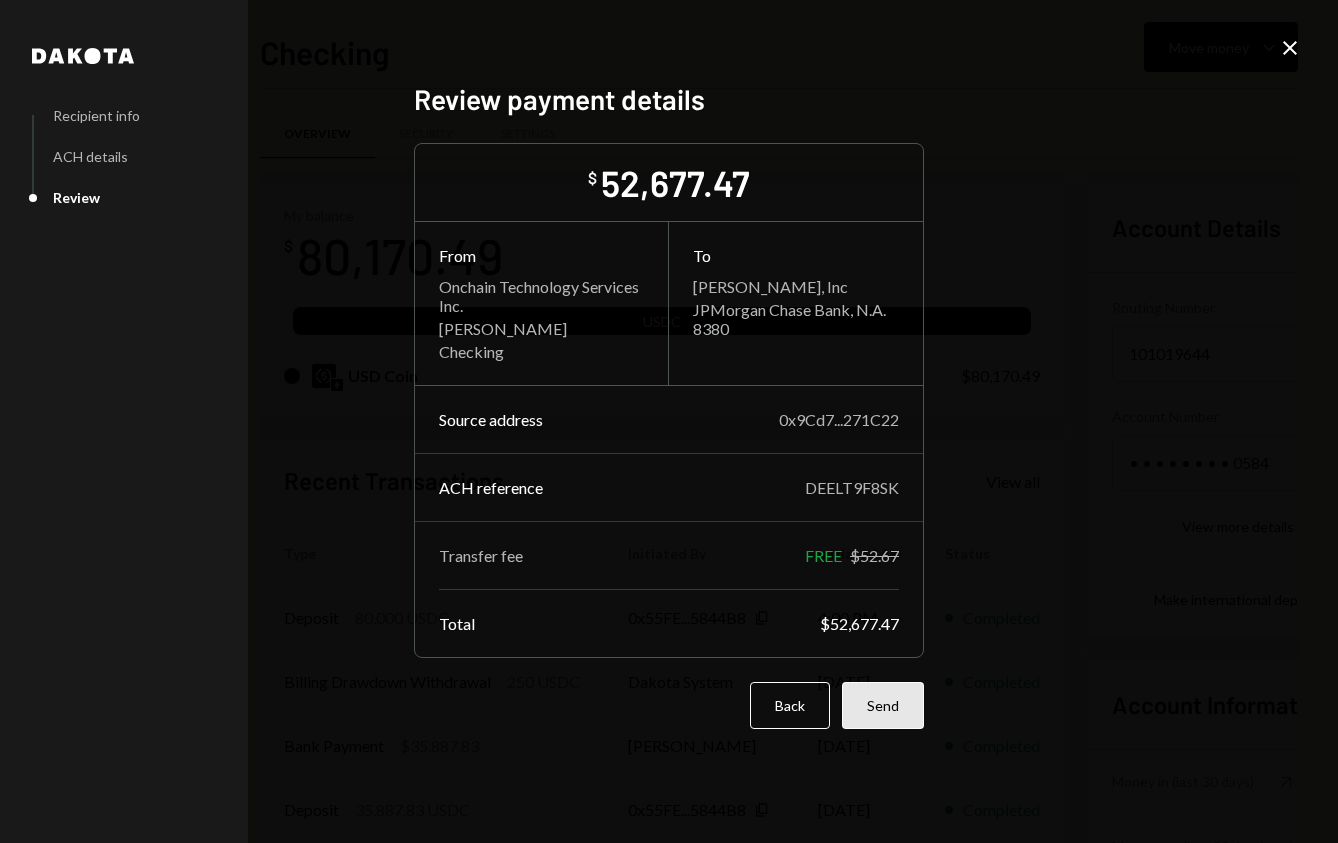 click on "Send" at bounding box center (883, 705) 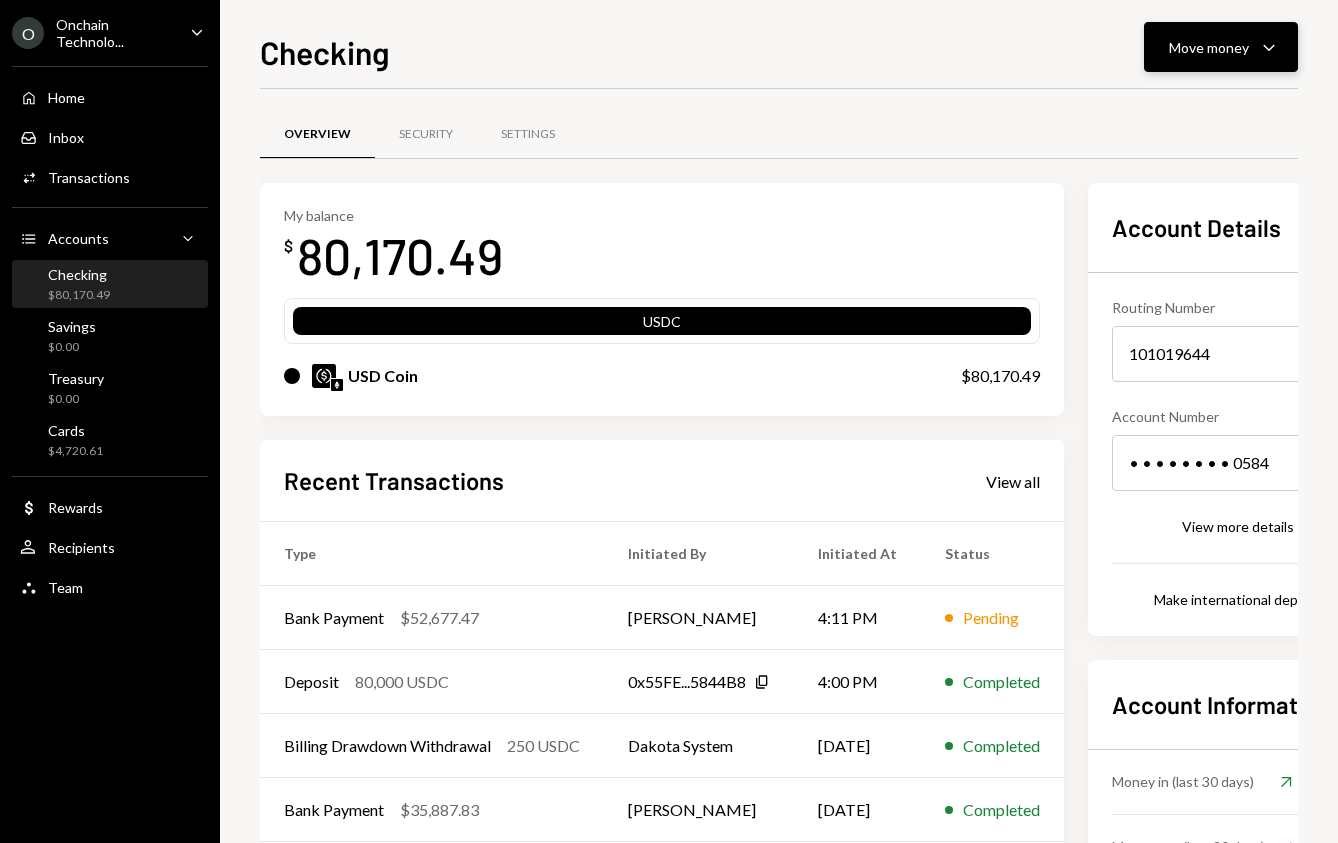 click on "Move money" at bounding box center [1209, 47] 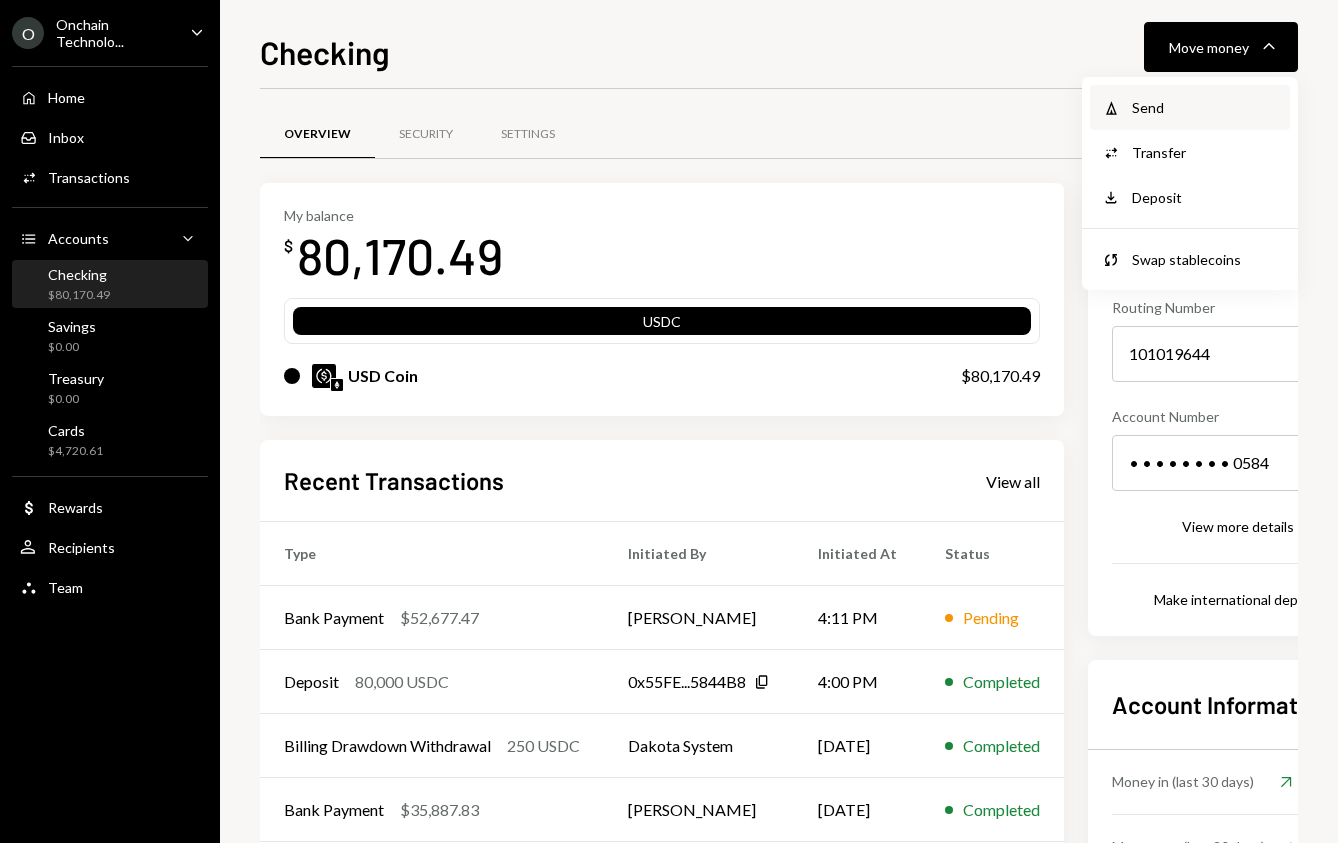 click on "Send" at bounding box center [1205, 107] 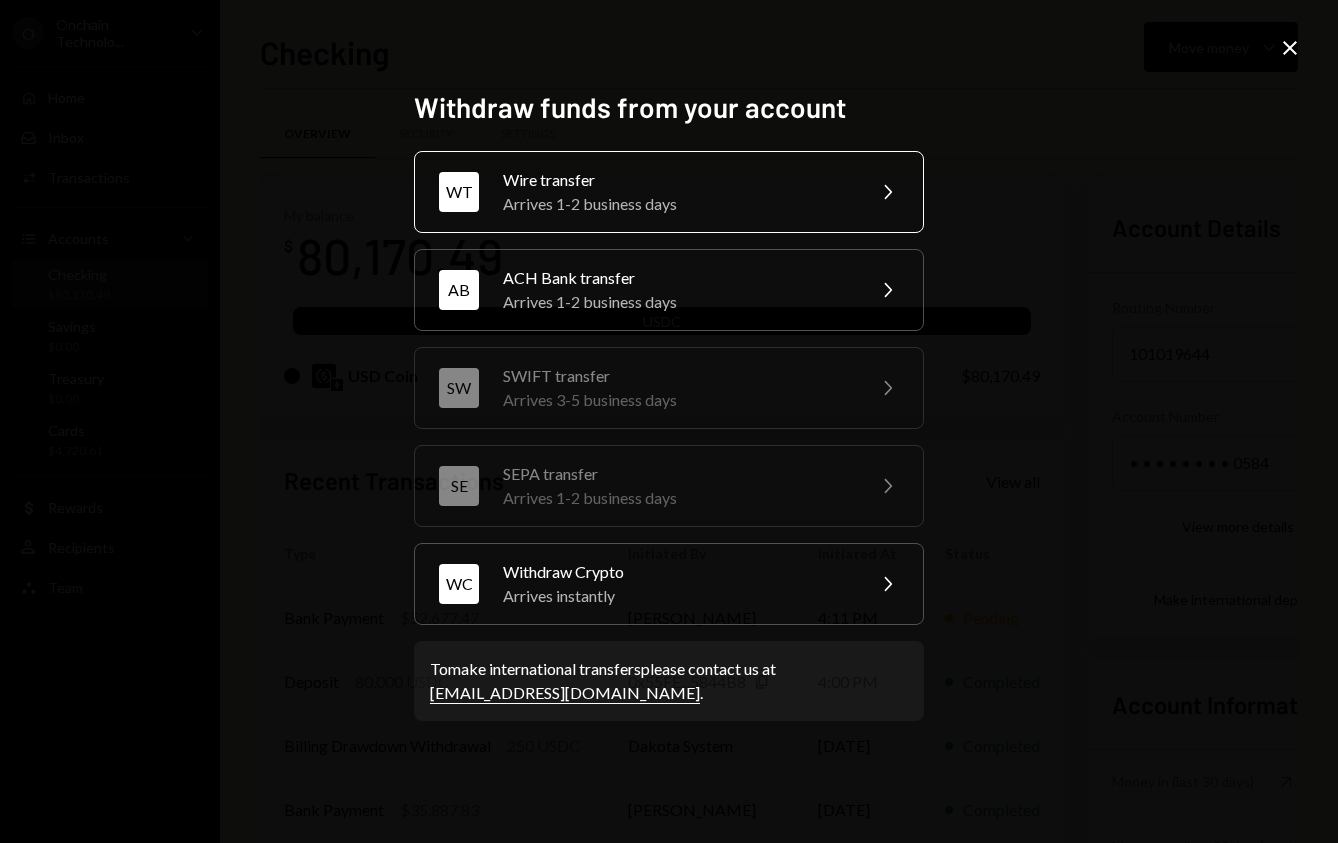 click on "Arrives 1-2 business days" at bounding box center (677, 204) 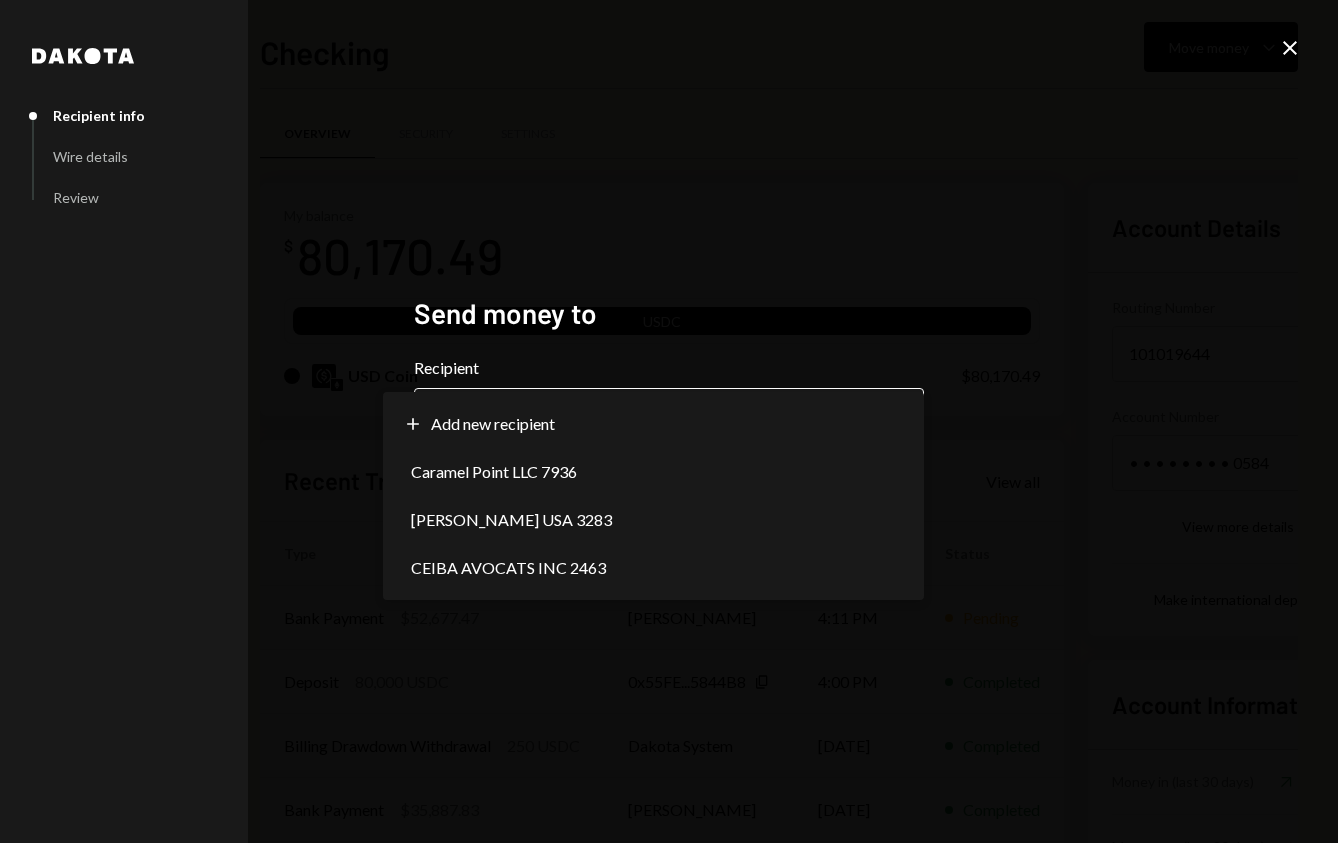 click on "O Onchain Technolo... Caret Down Home Home Inbox Inbox Activities Transactions Accounts Accounts Caret Down Checking $80,170.49 Savings $0.00 Treasury $0.00 Cards $4,720.61 Dollar Rewards User Recipients Team Team Checking Move money Caret Down Overview Security Settings My balance $ 80,170.49 USDC USD Coin $80,170.49 Recent Transactions View all Type Initiated By Initiated At Status Bank Payment $52,677.47 Jason Dominique 4:11 PM Pending Deposit 80,000  USDC 0x55FE...5844B8 Copy 4:00 PM Completed Billing Drawdown Withdrawal 250  USDC Dakota System 07/22/2025 Completed Bank Payment $35,887.83 Jason Dominique 07/17/2025 Completed Deposit 35,887.83  USDC 0x55FE...5844B8 Copy 07/17/2025 Completed Account Details Routing Number 101019644 Copy Account Number • • • • • • • •  0584 Show Copy View more details Right Arrow Make international deposit Right Arrow Account Information Money in (last 30 days) Up Right Arrow $135,887.83 Money out (last 30 days) Down Right Arrow $46,137.83 Right Arrow Dakota" at bounding box center (669, 421) 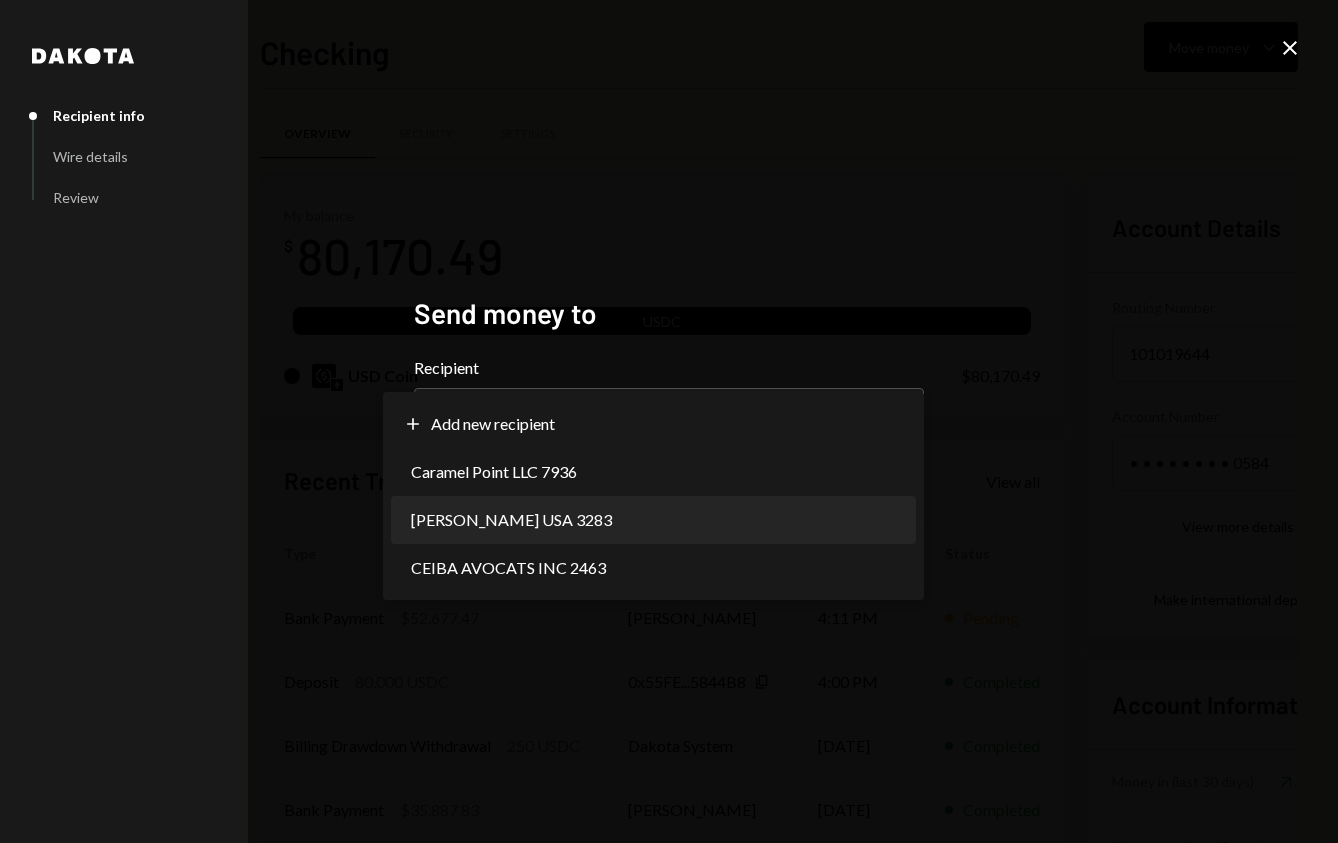 select on "**********" 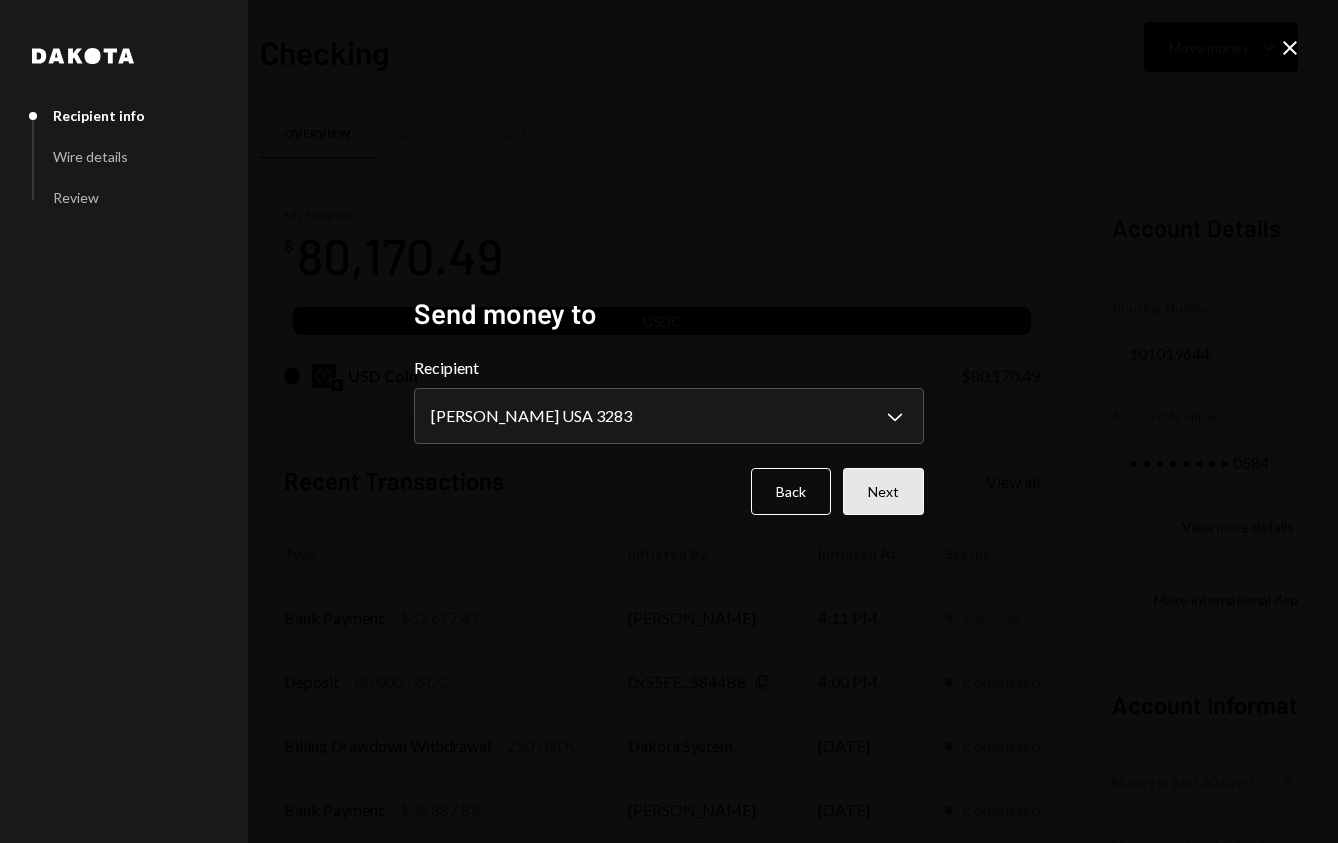 click on "Next" at bounding box center (883, 491) 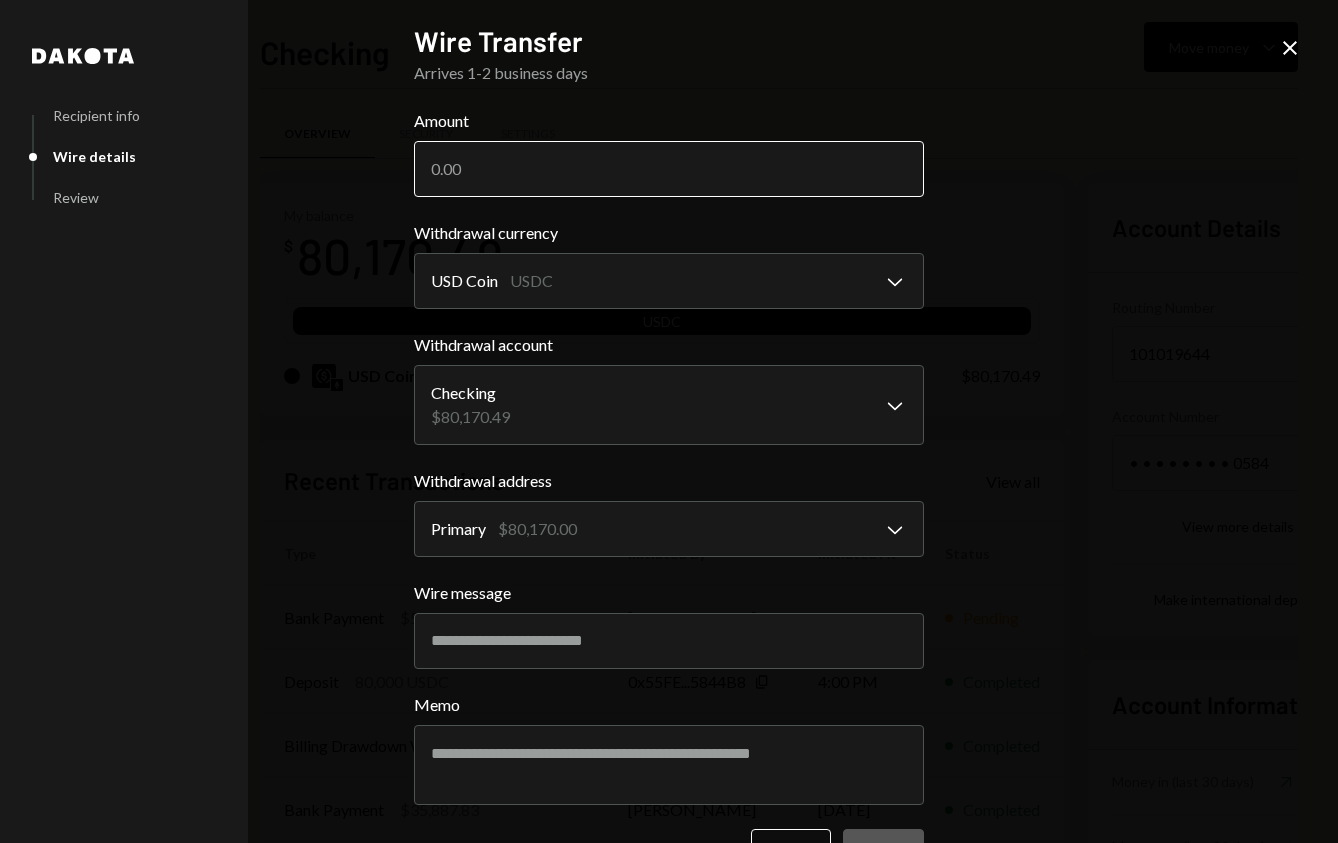 click on "Amount" at bounding box center (669, 169) 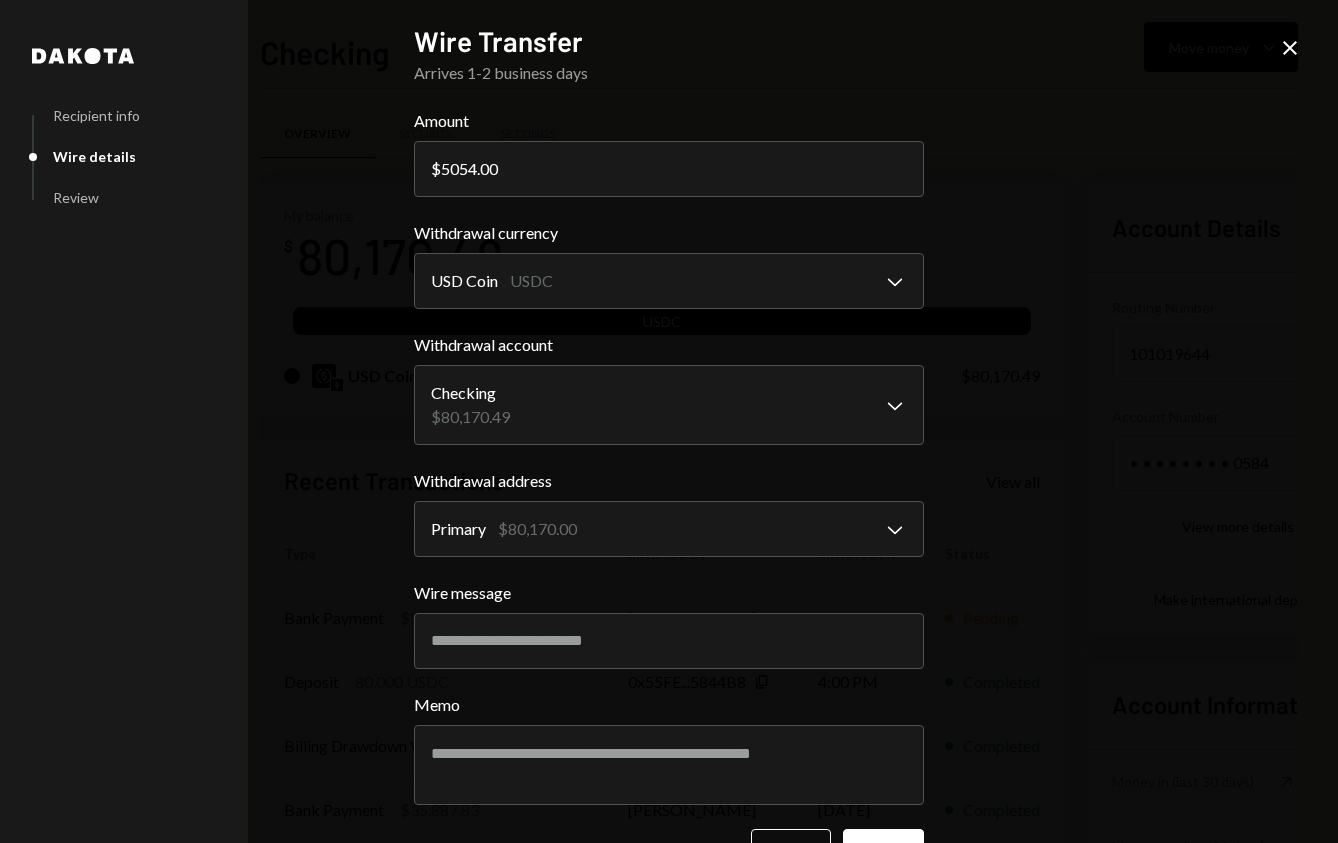 type on "5054.00" 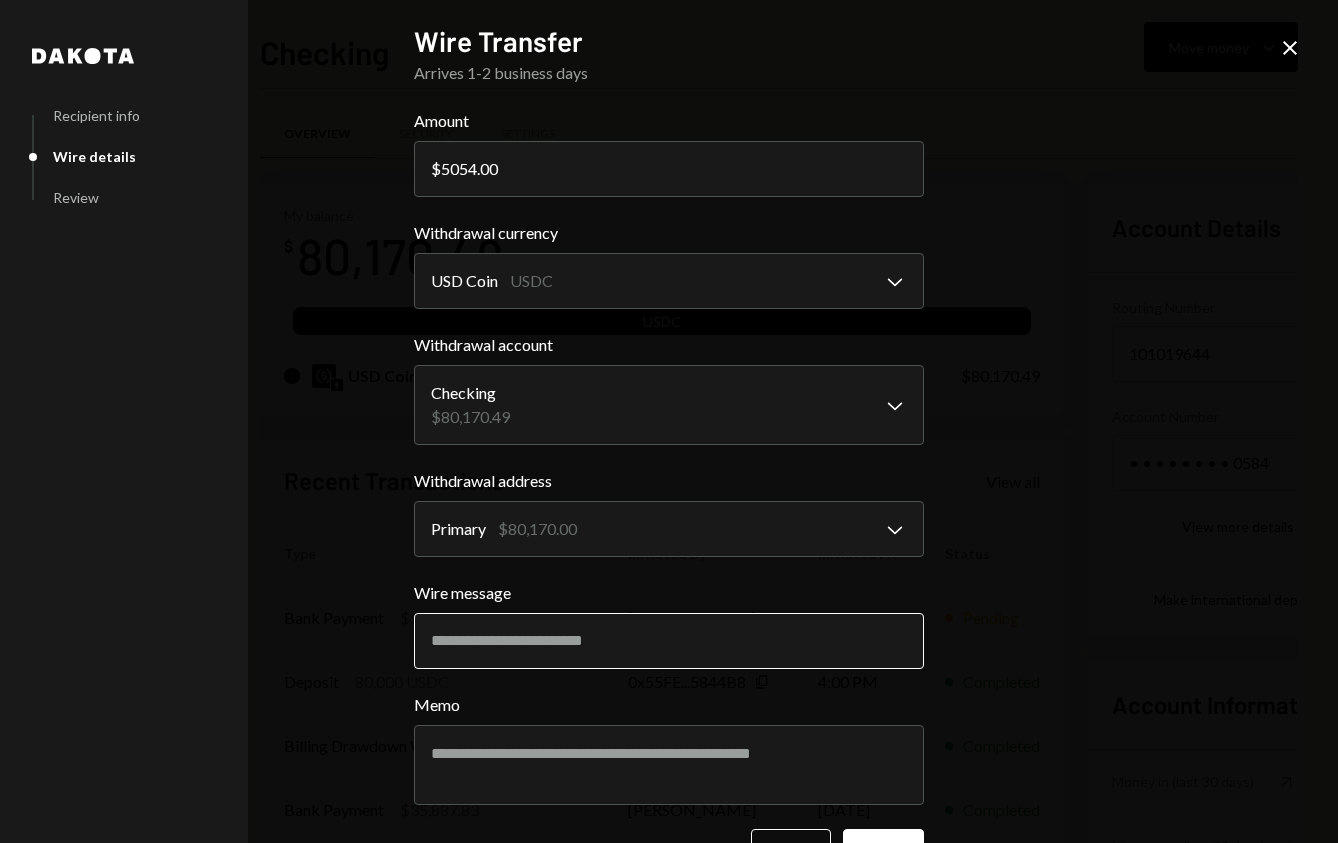 click on "Wire message" at bounding box center (669, 641) 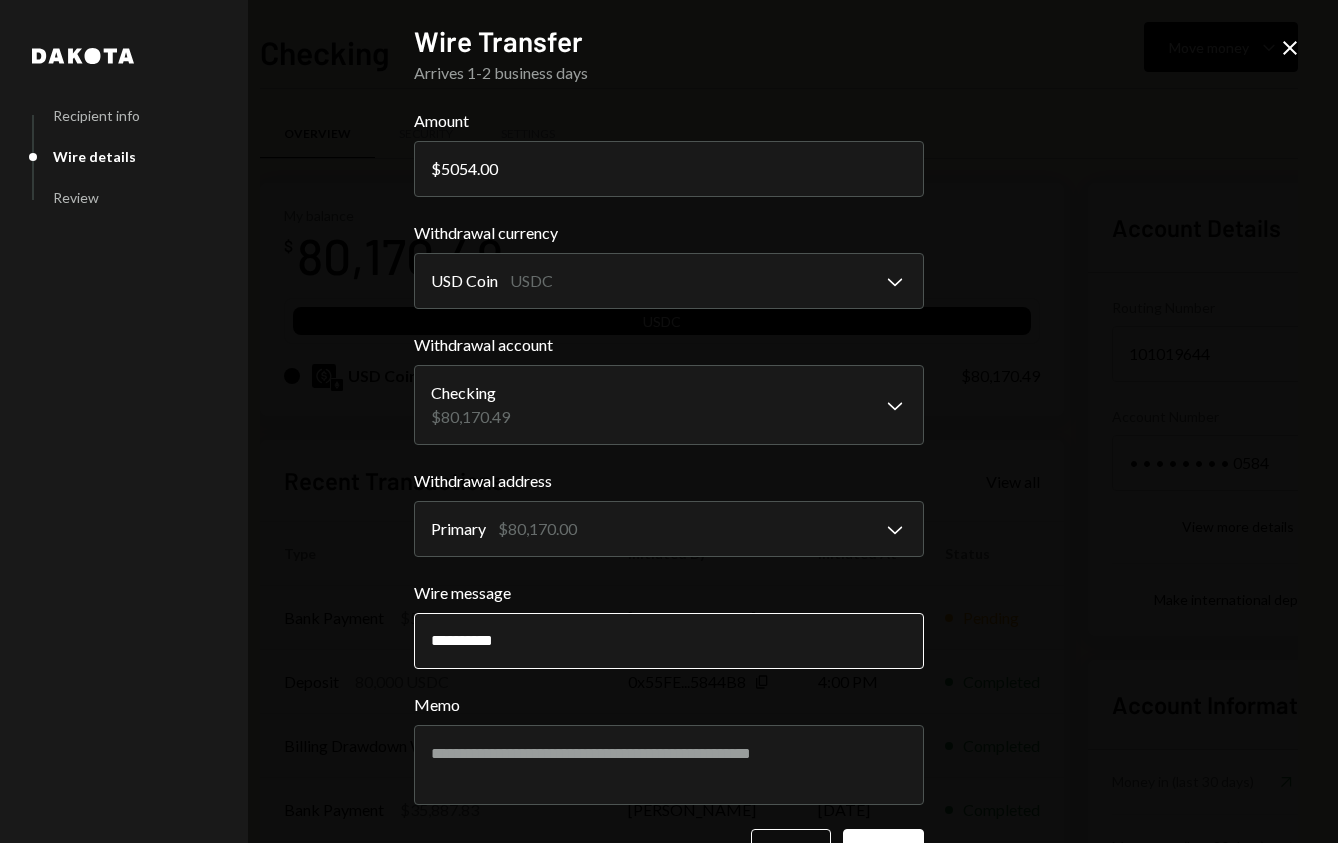 scroll, scrollTop: 64, scrollLeft: 0, axis: vertical 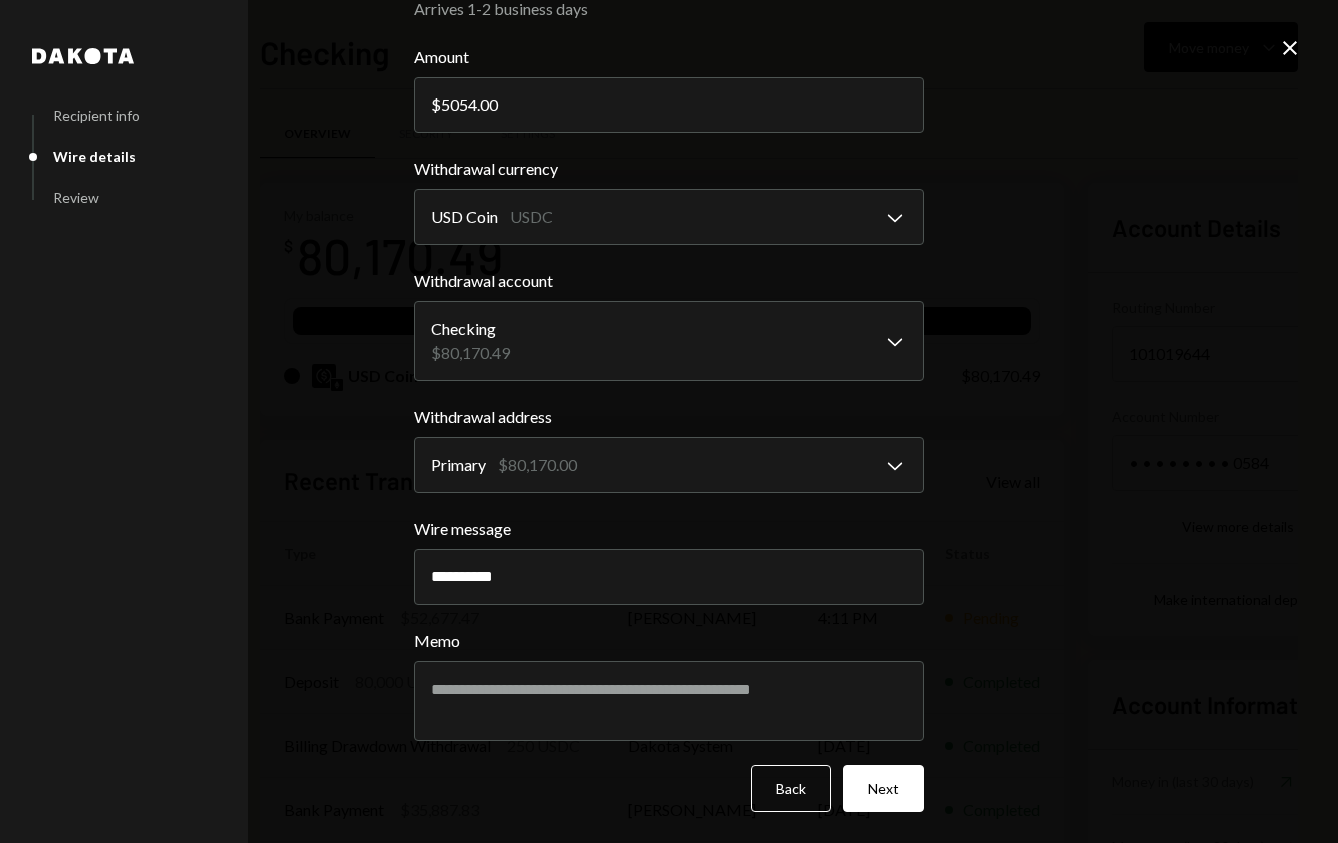 type on "**********" 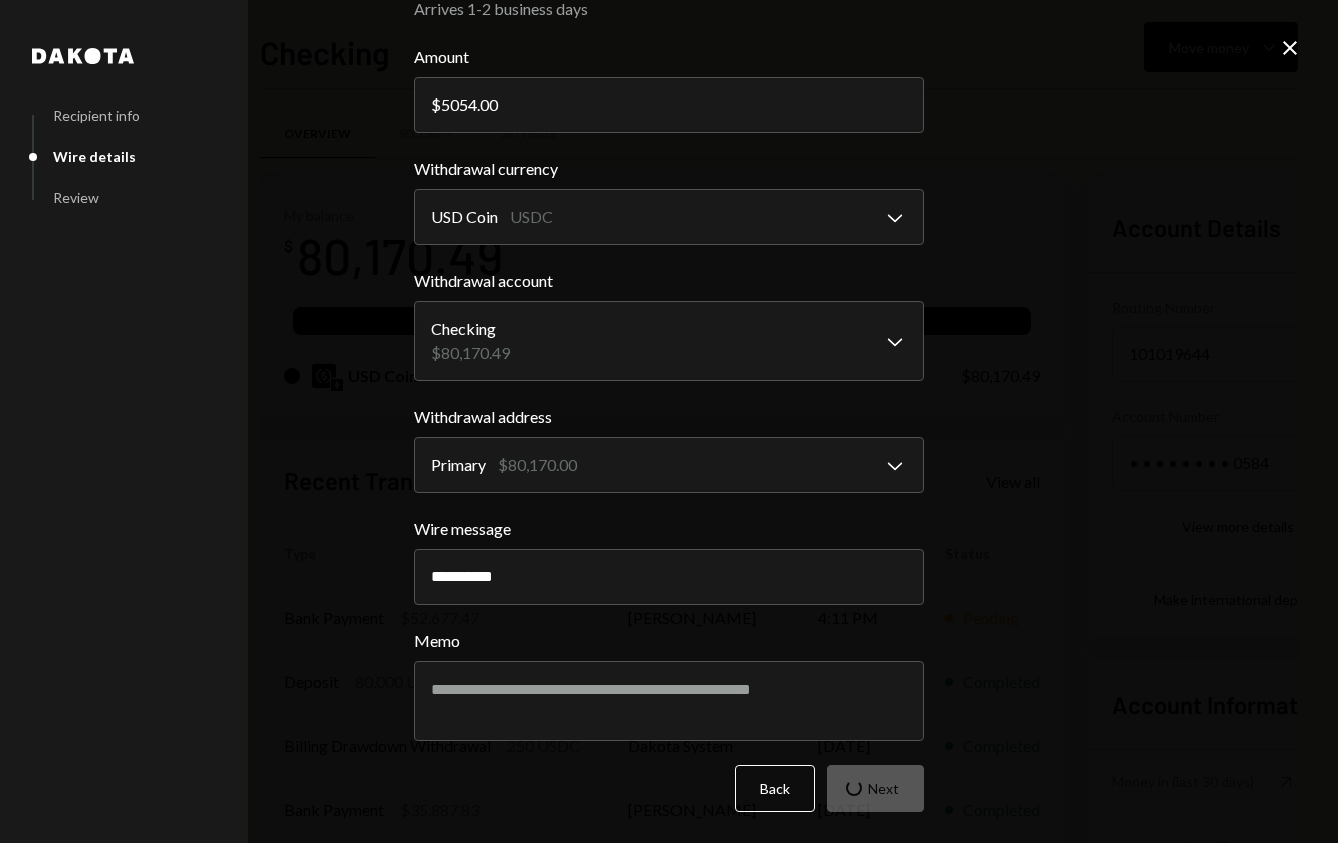 scroll, scrollTop: 0, scrollLeft: 0, axis: both 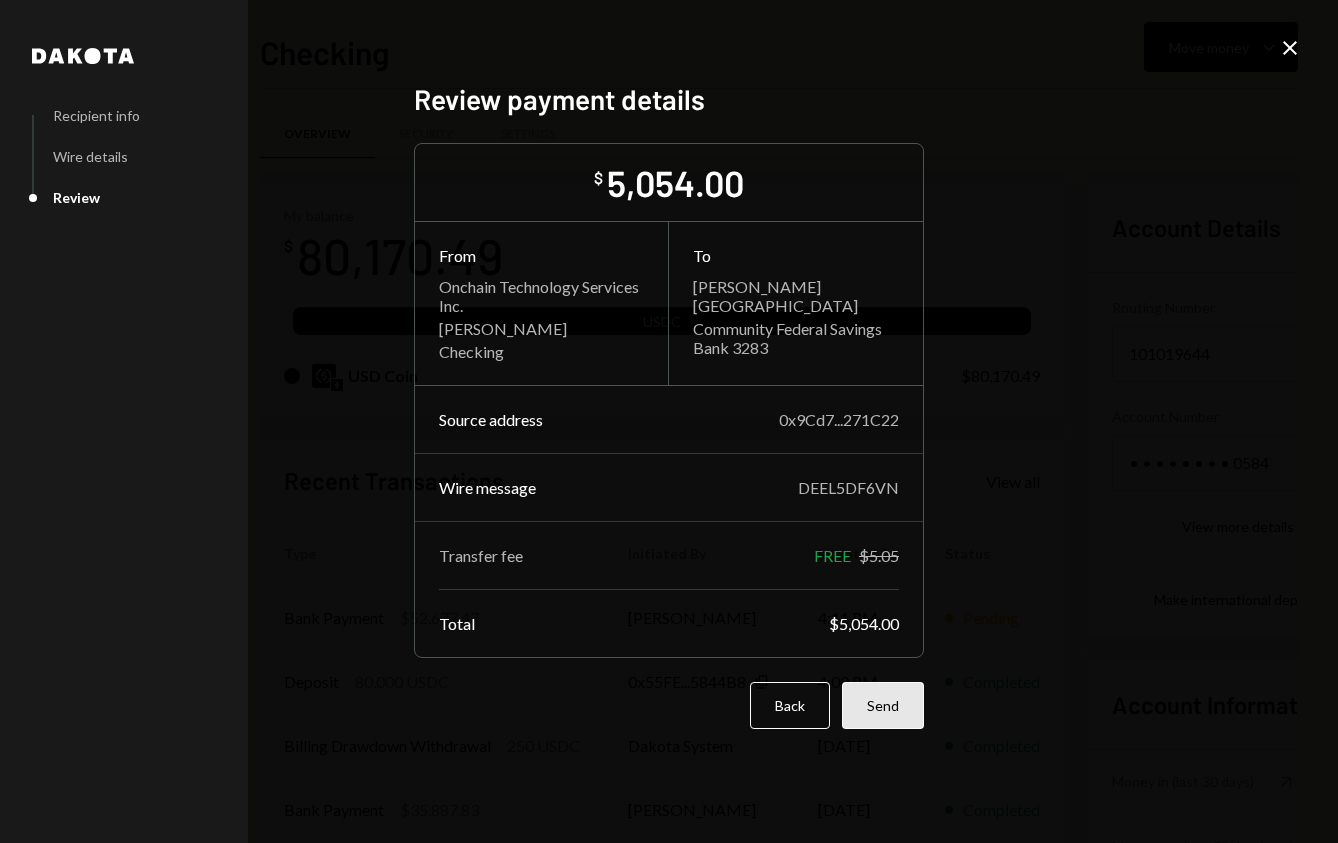 click on "Send" at bounding box center [883, 705] 